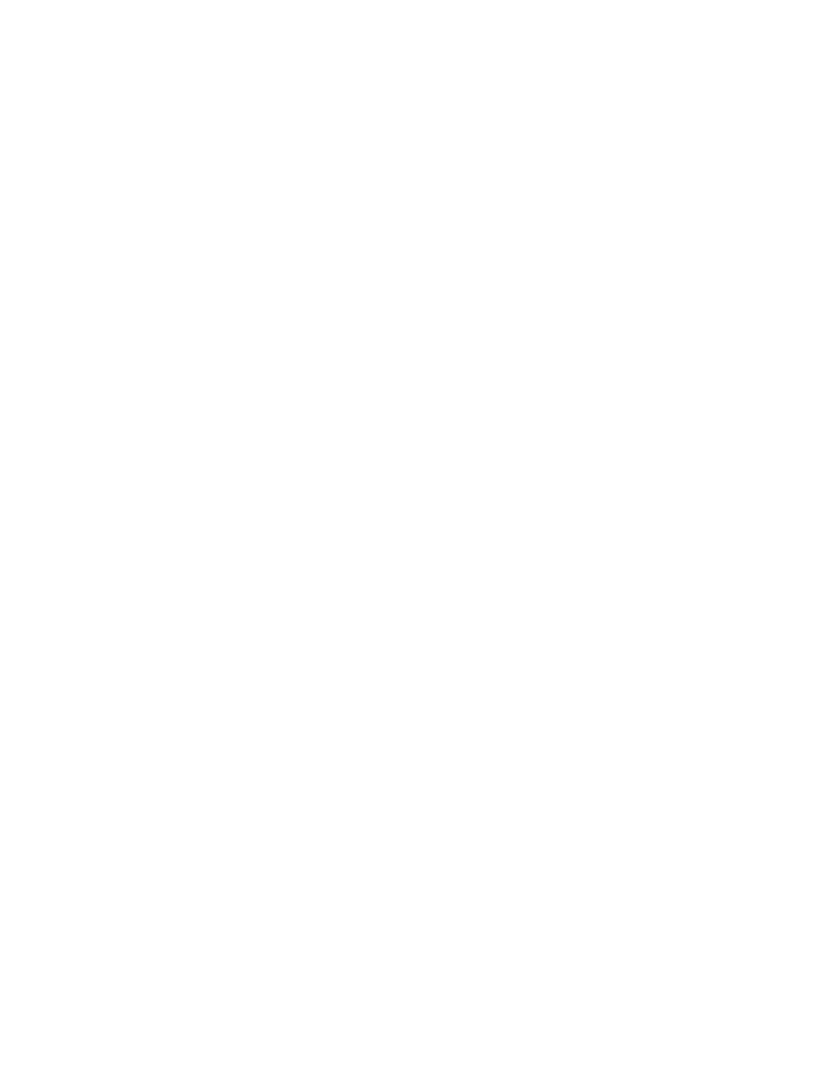 scroll, scrollTop: 0, scrollLeft: 0, axis: both 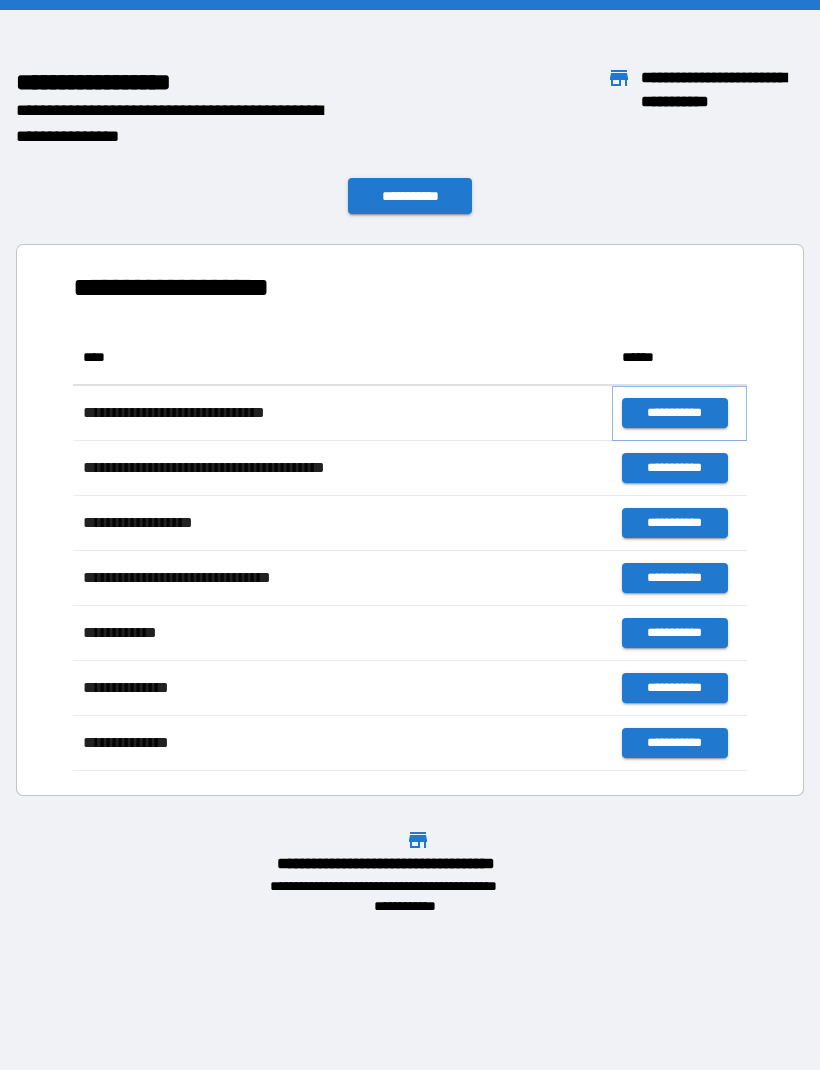click on "**********" at bounding box center [674, 413] 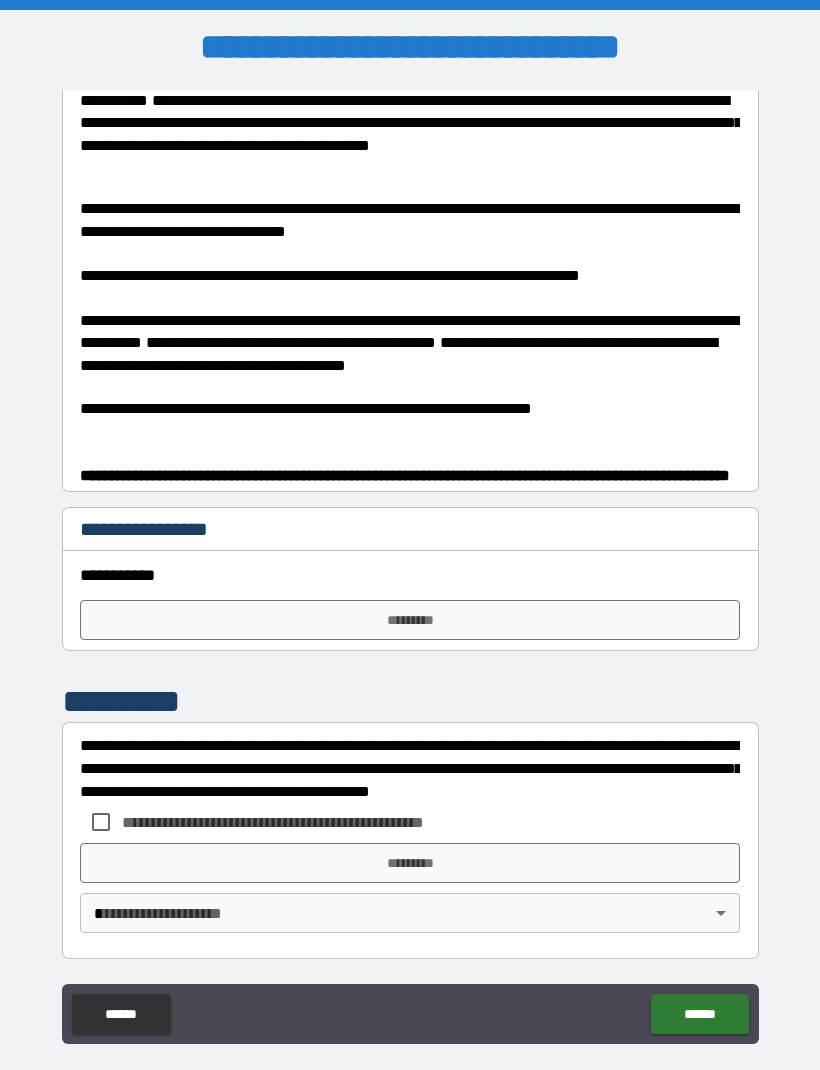 scroll, scrollTop: 830, scrollLeft: 0, axis: vertical 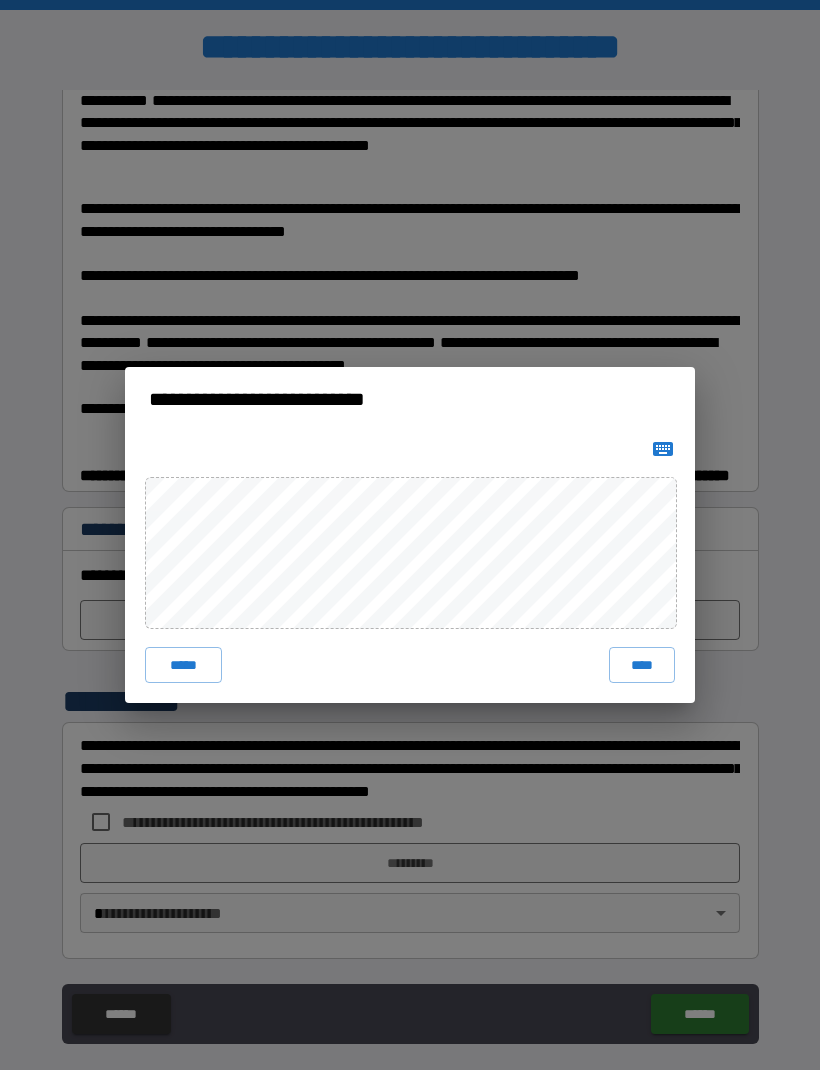 click on "****" at bounding box center (642, 665) 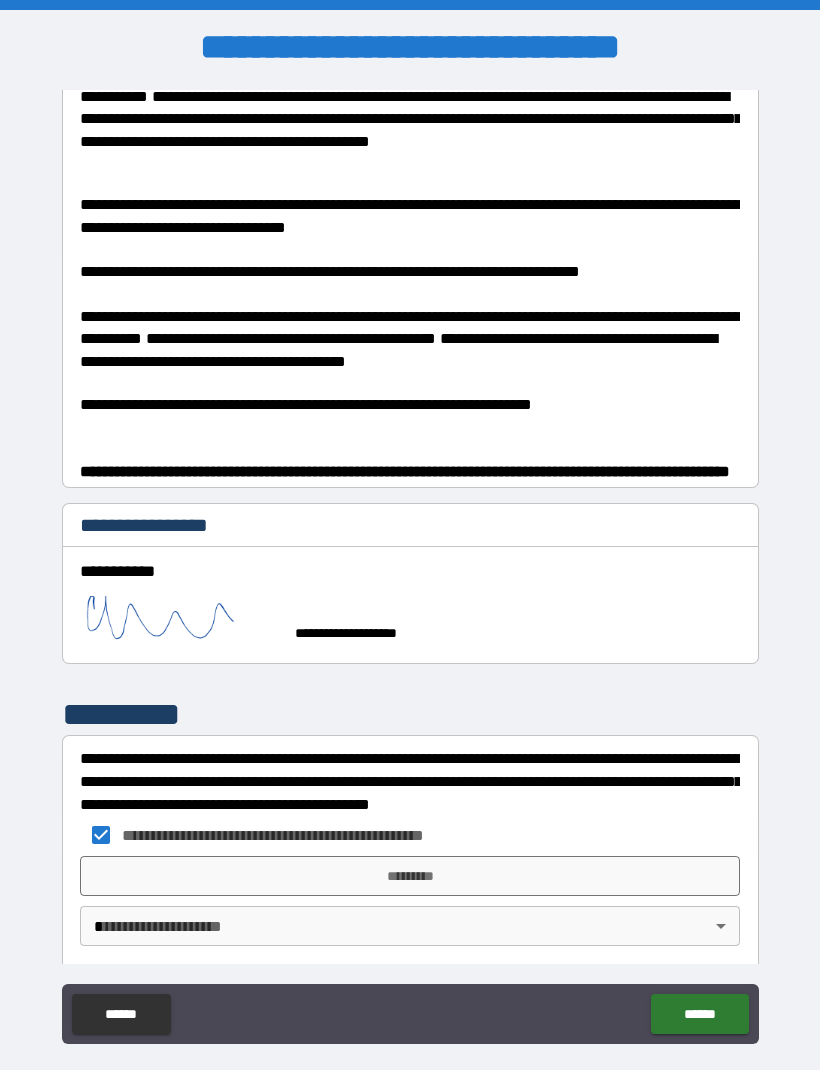 click on "**********" at bounding box center [410, 568] 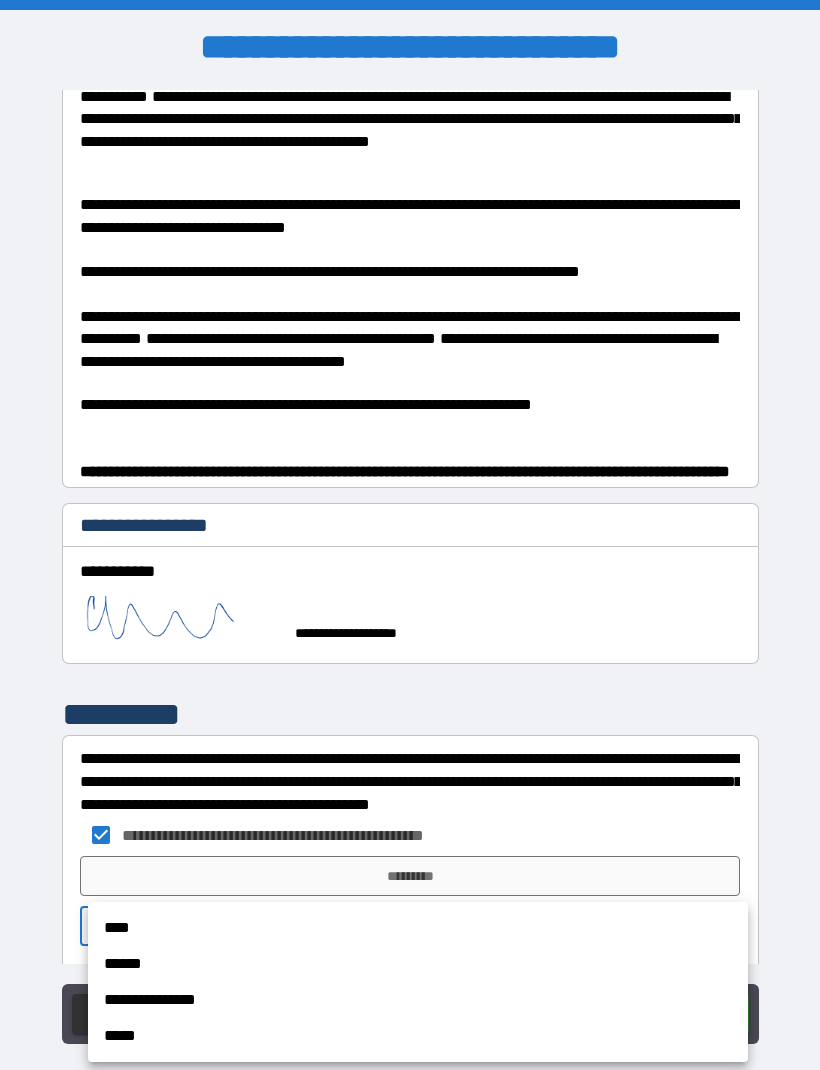 click on "****" at bounding box center (418, 928) 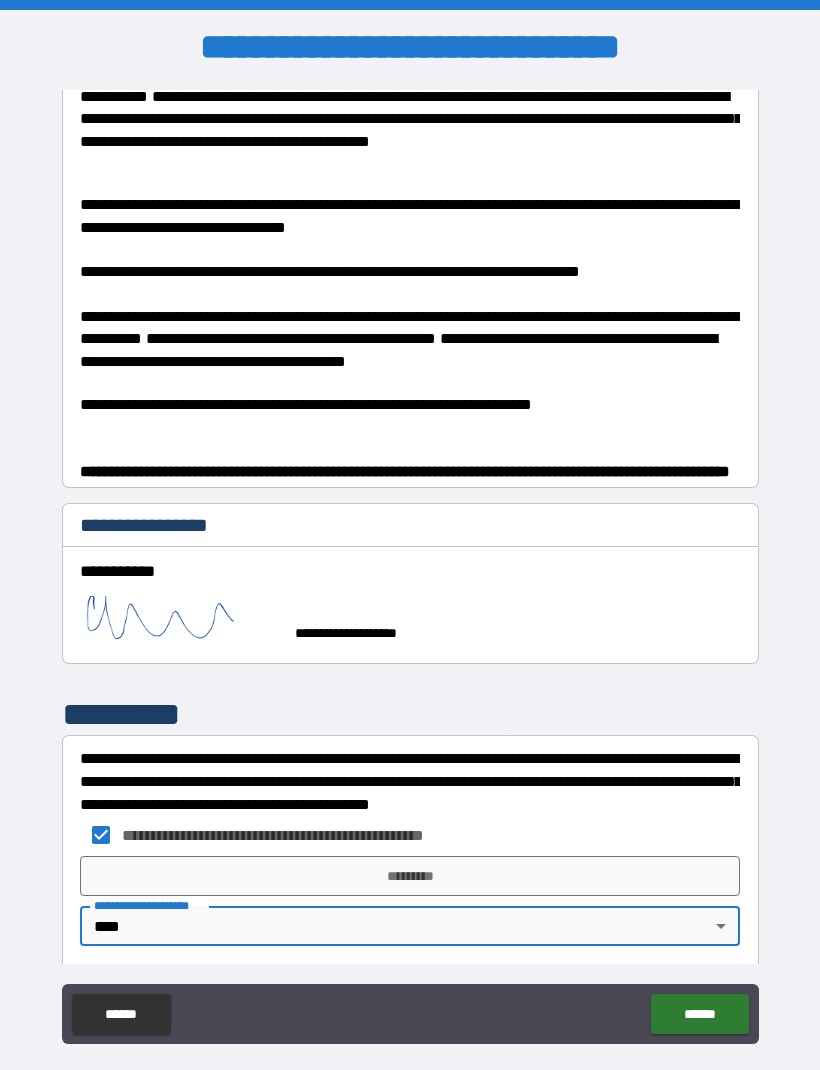 click on "*********" at bounding box center [410, 876] 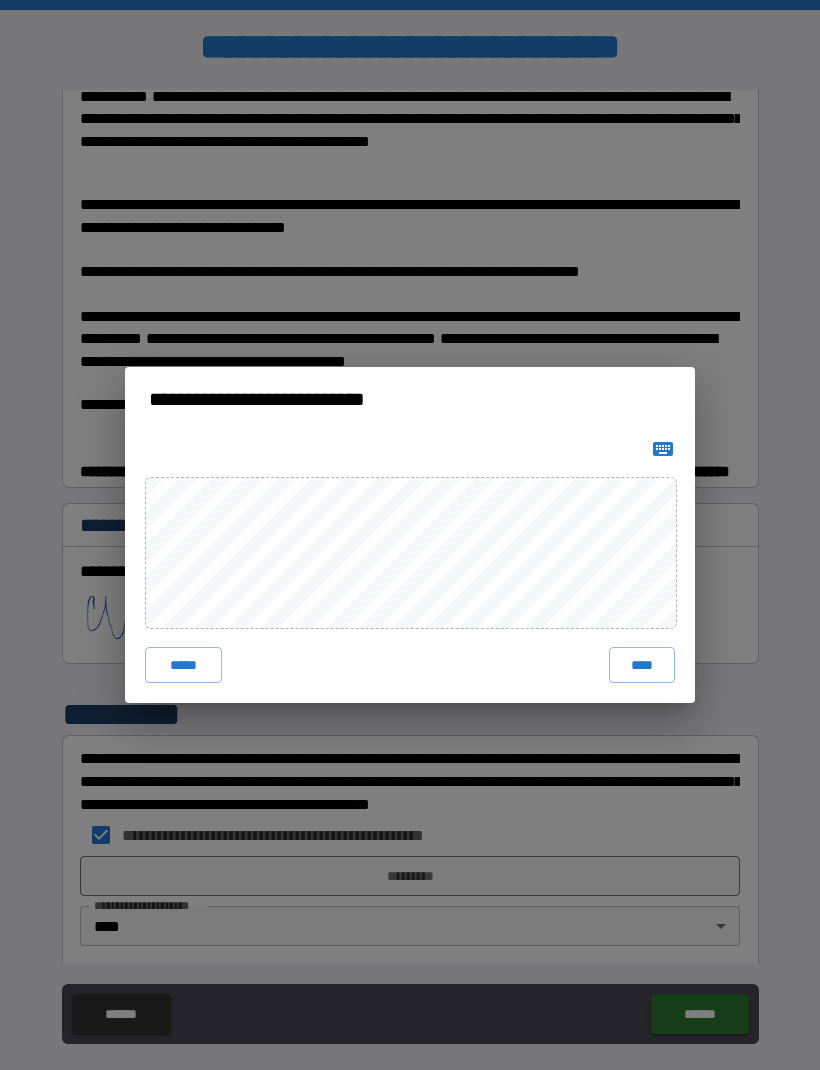 click on "****" at bounding box center (642, 665) 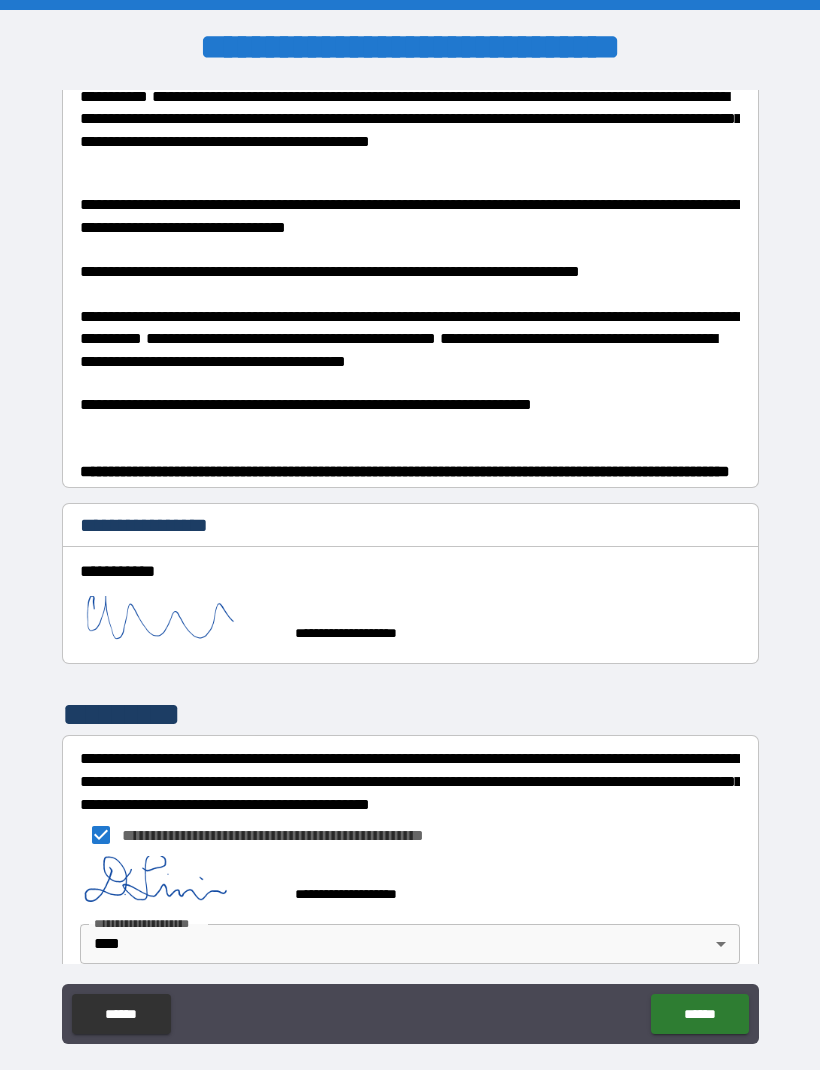 click on "******" at bounding box center (699, 1014) 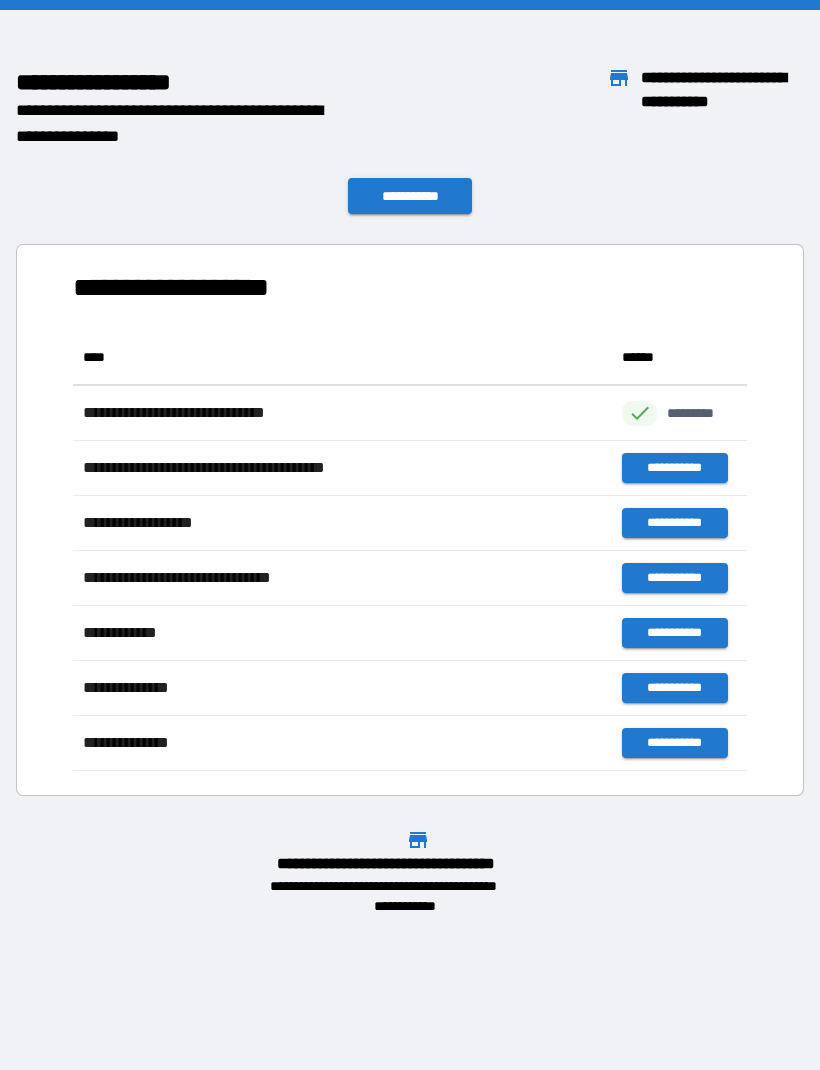 scroll, scrollTop: 1, scrollLeft: 1, axis: both 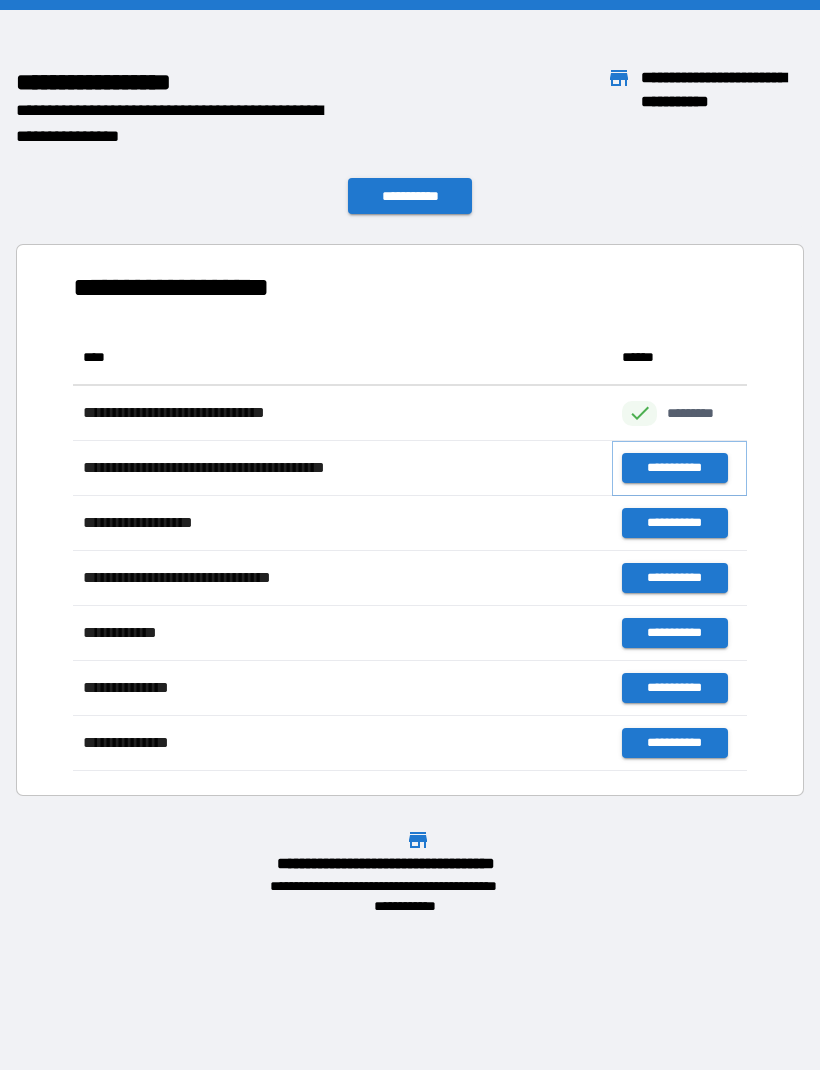 click on "**********" at bounding box center (674, 468) 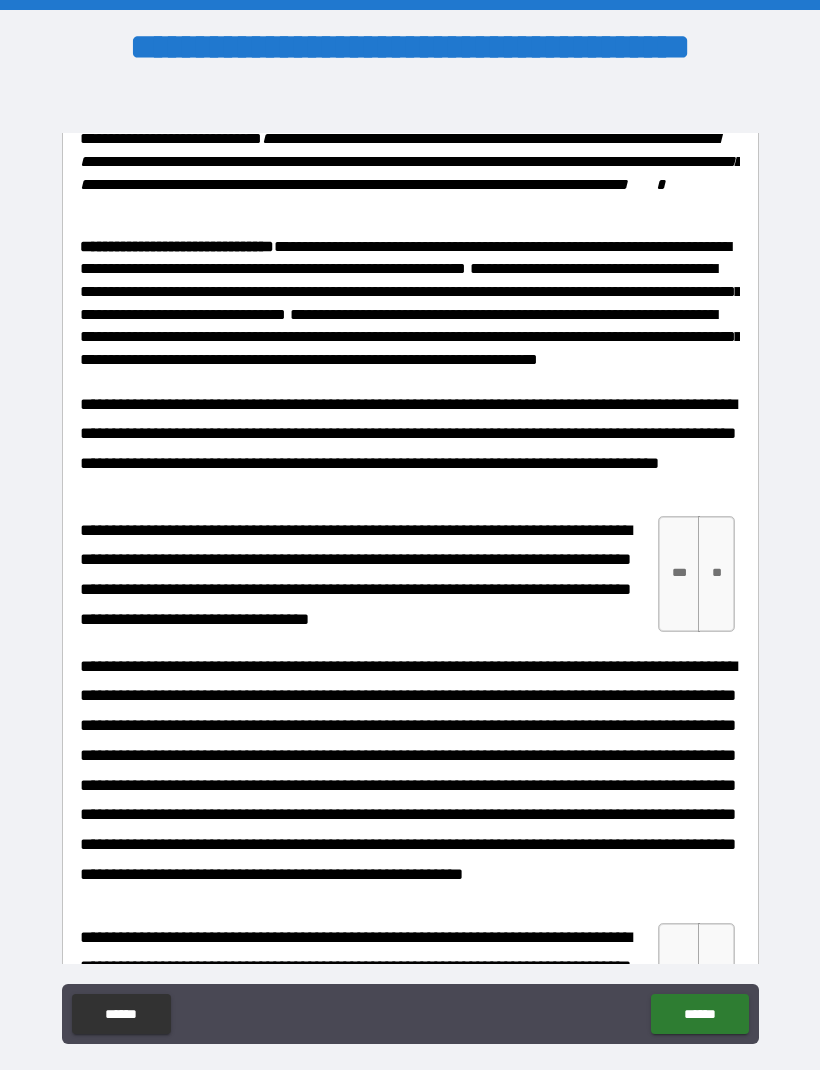 scroll, scrollTop: 1470, scrollLeft: 0, axis: vertical 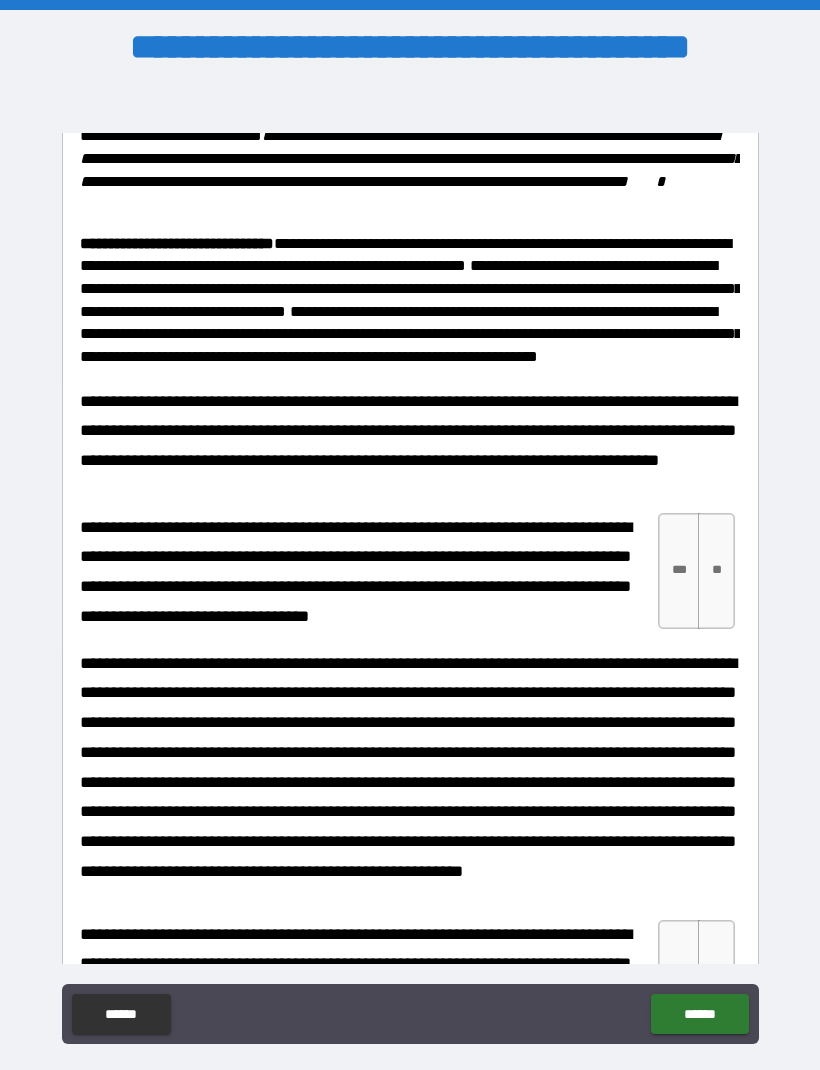 click on "***" at bounding box center [679, 571] 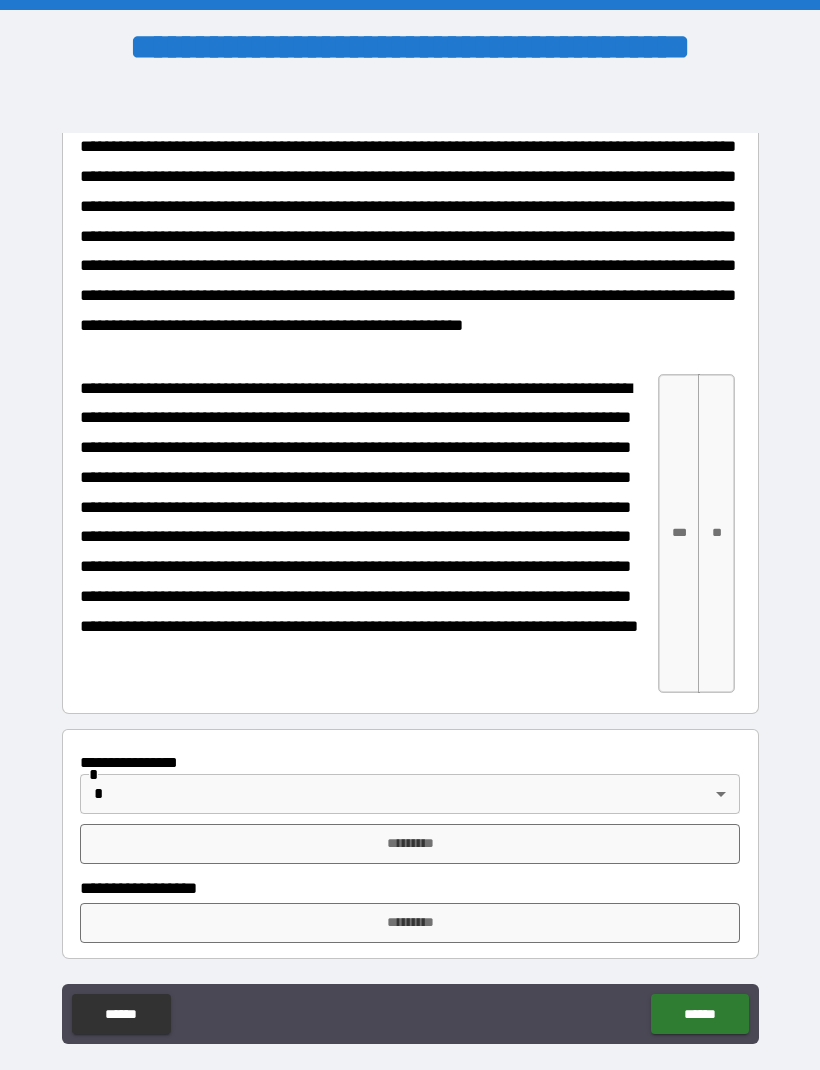 scroll, scrollTop: 2034, scrollLeft: 0, axis: vertical 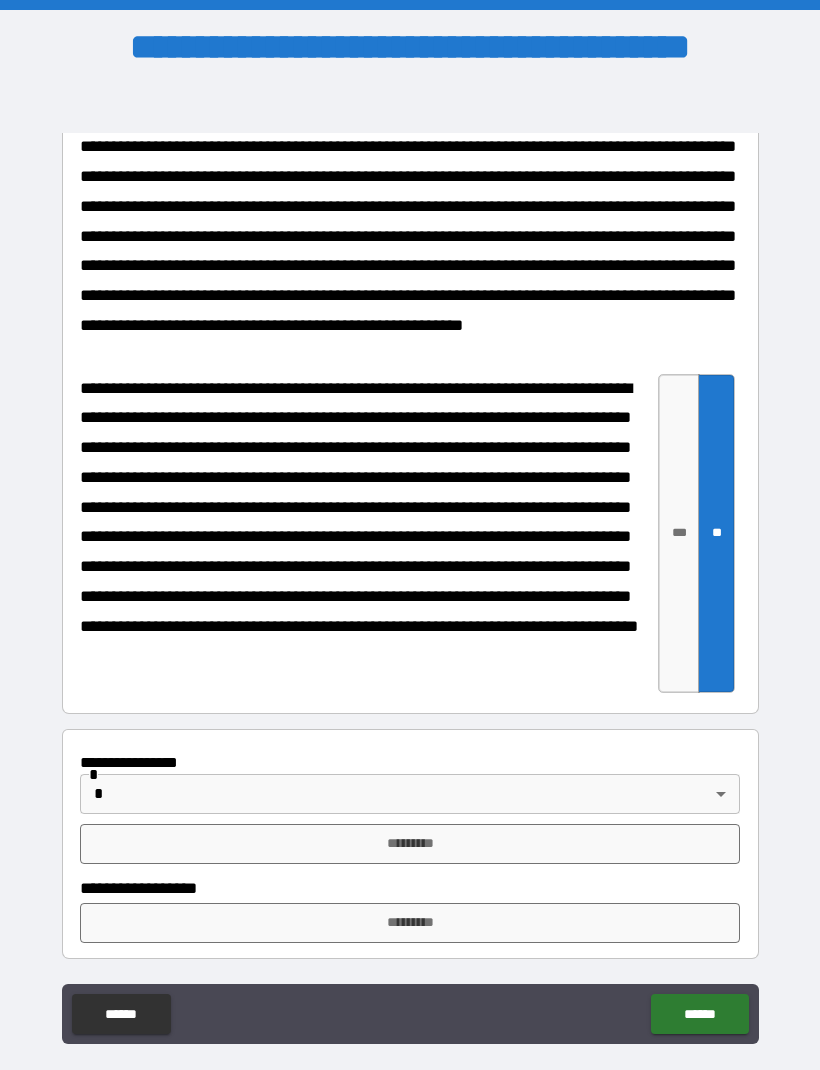 click on "**********" at bounding box center (410, 568) 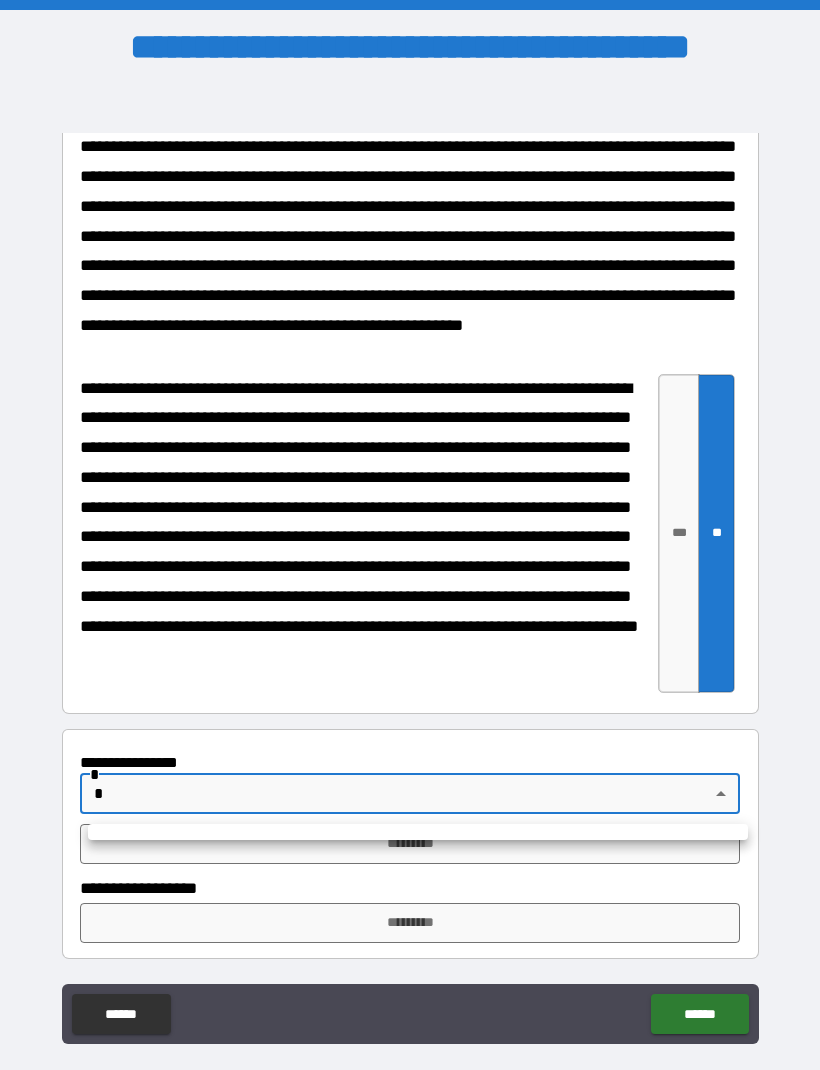 click at bounding box center [410, 535] 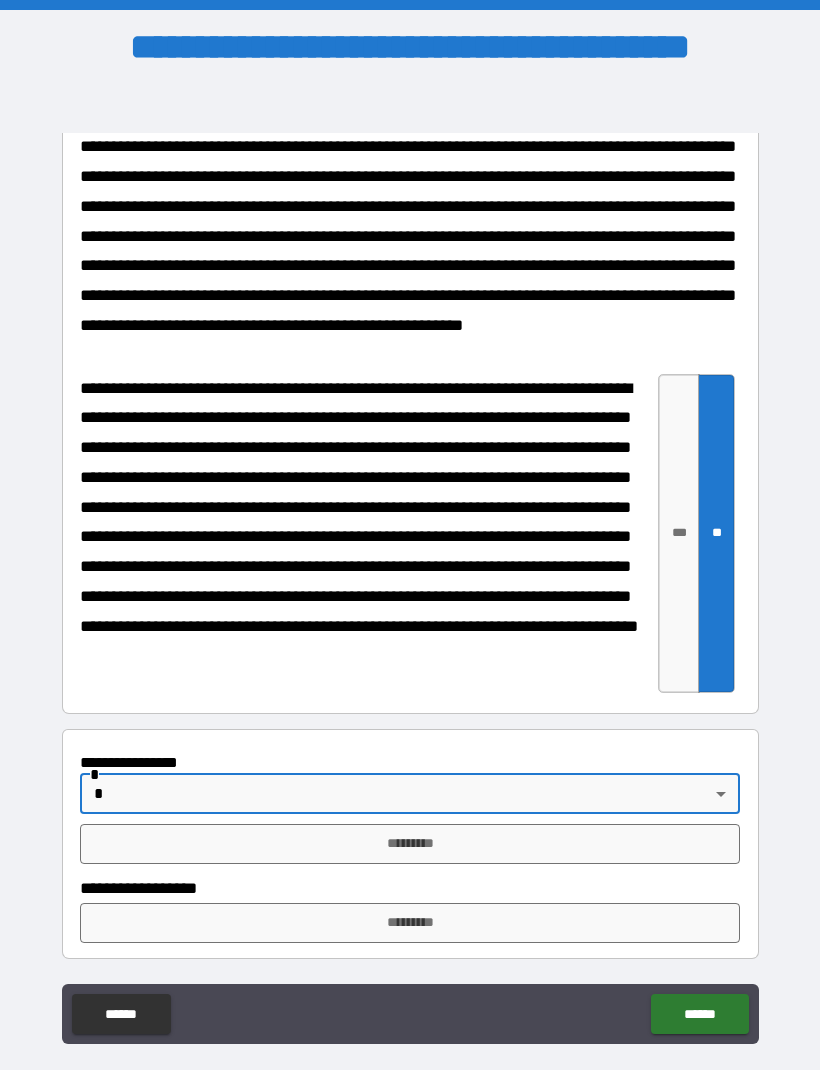 click on "*********" at bounding box center [410, 844] 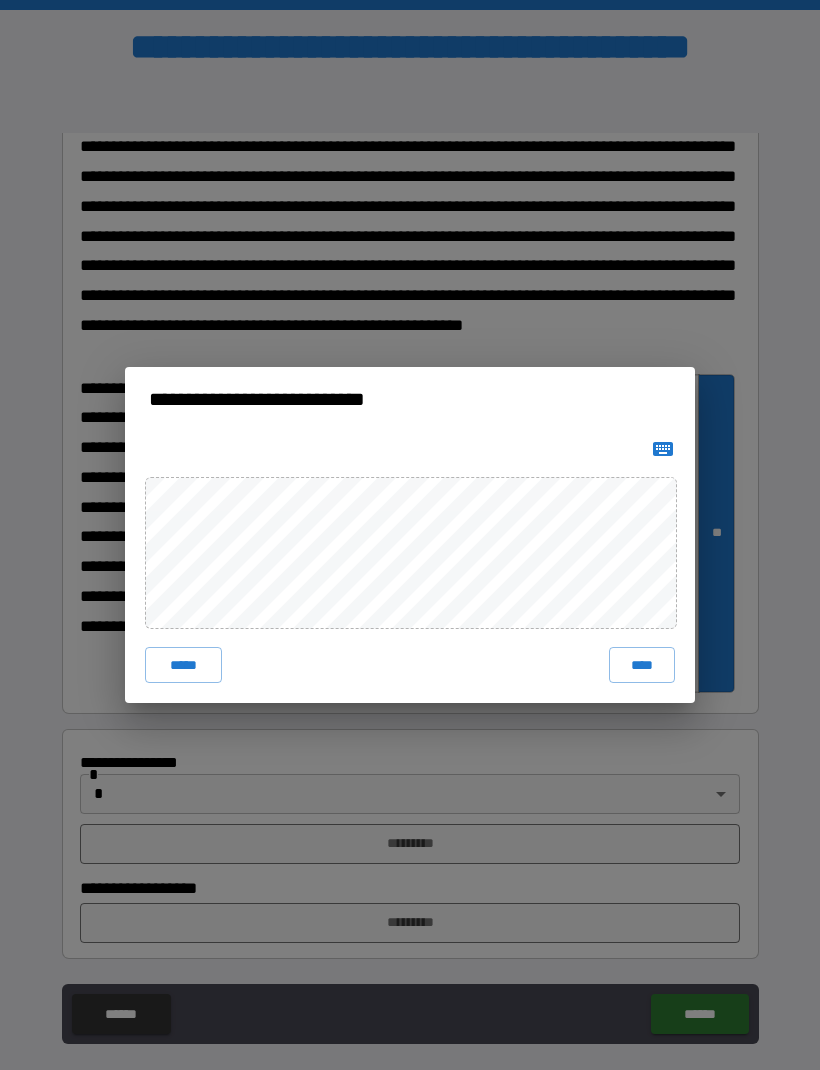 click on "****" at bounding box center (642, 665) 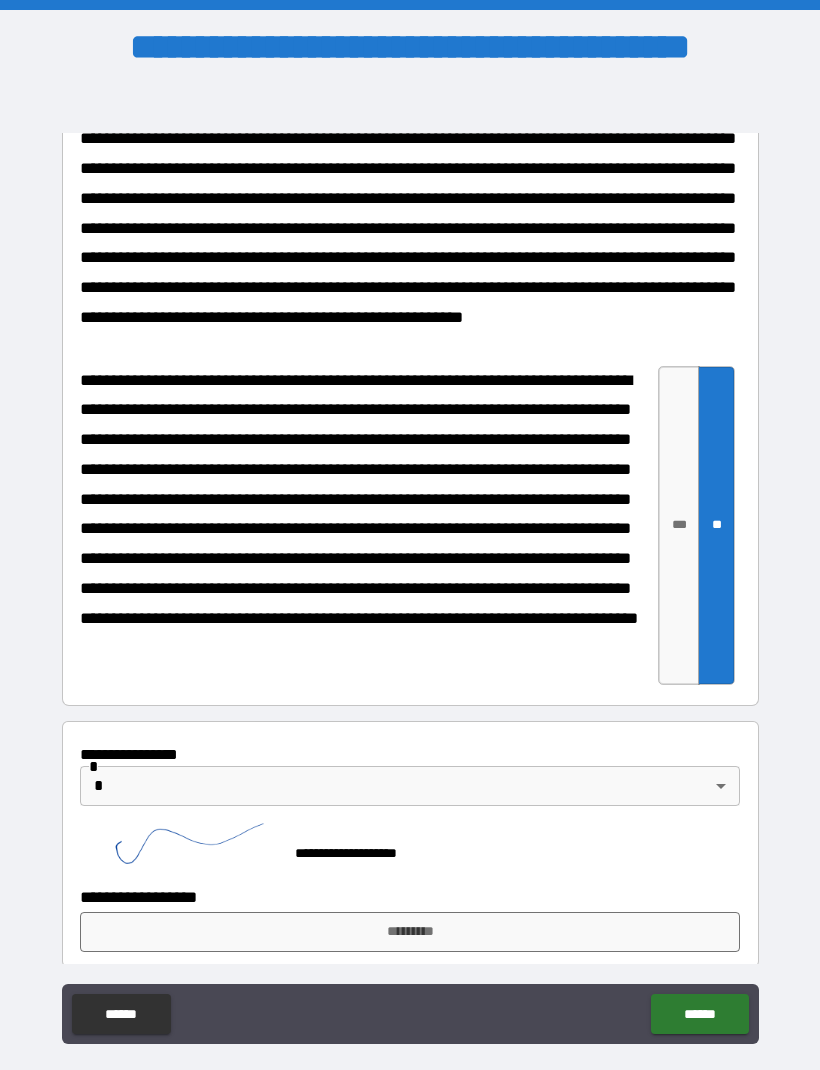 click on "*********" at bounding box center [410, 932] 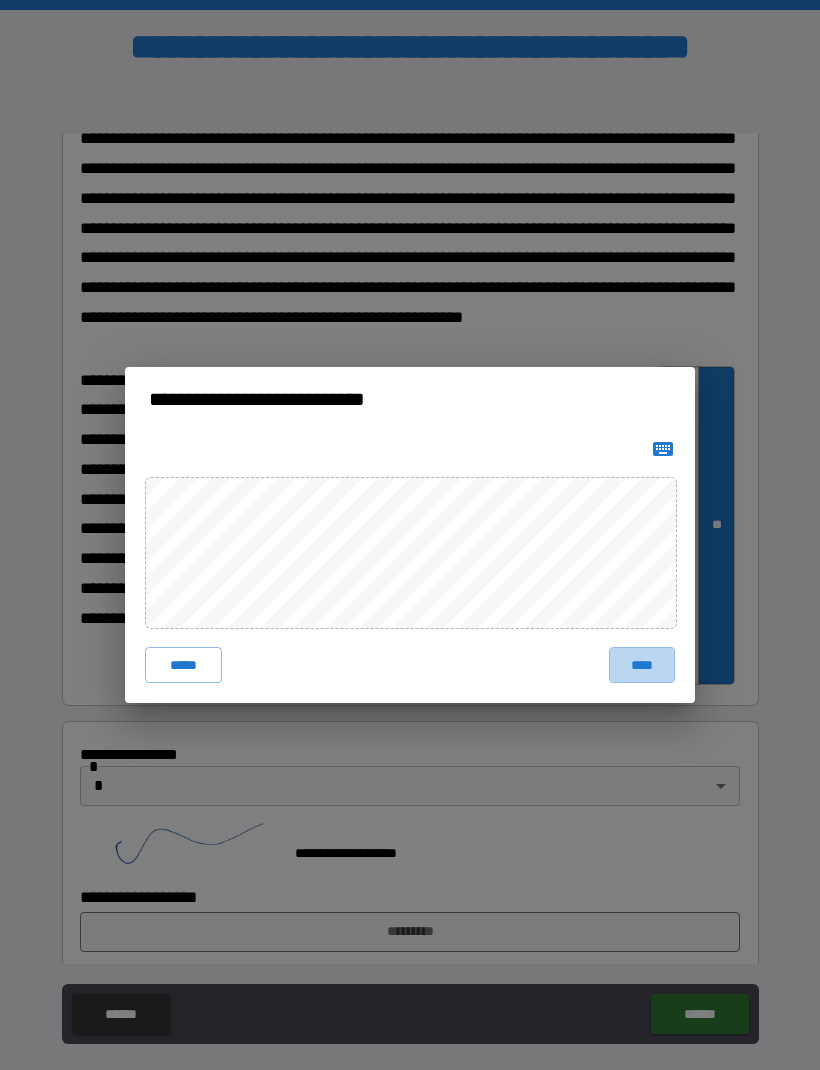 click on "****" at bounding box center (642, 665) 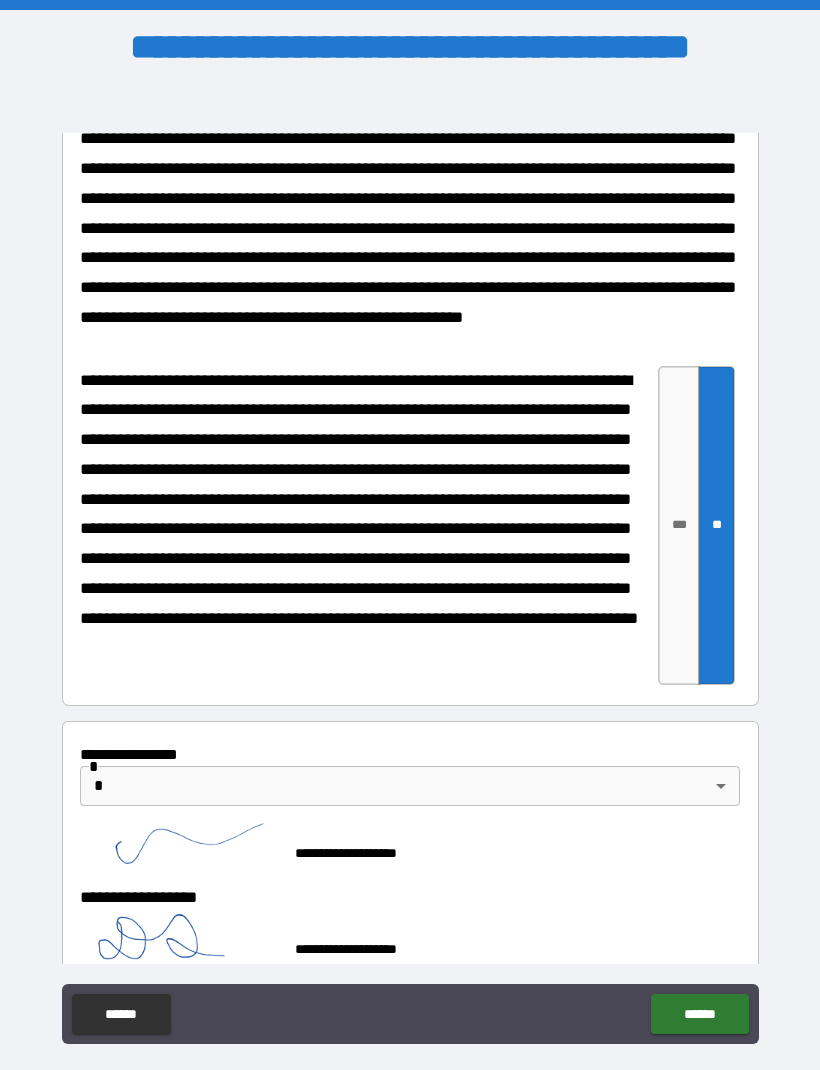 click on "******" 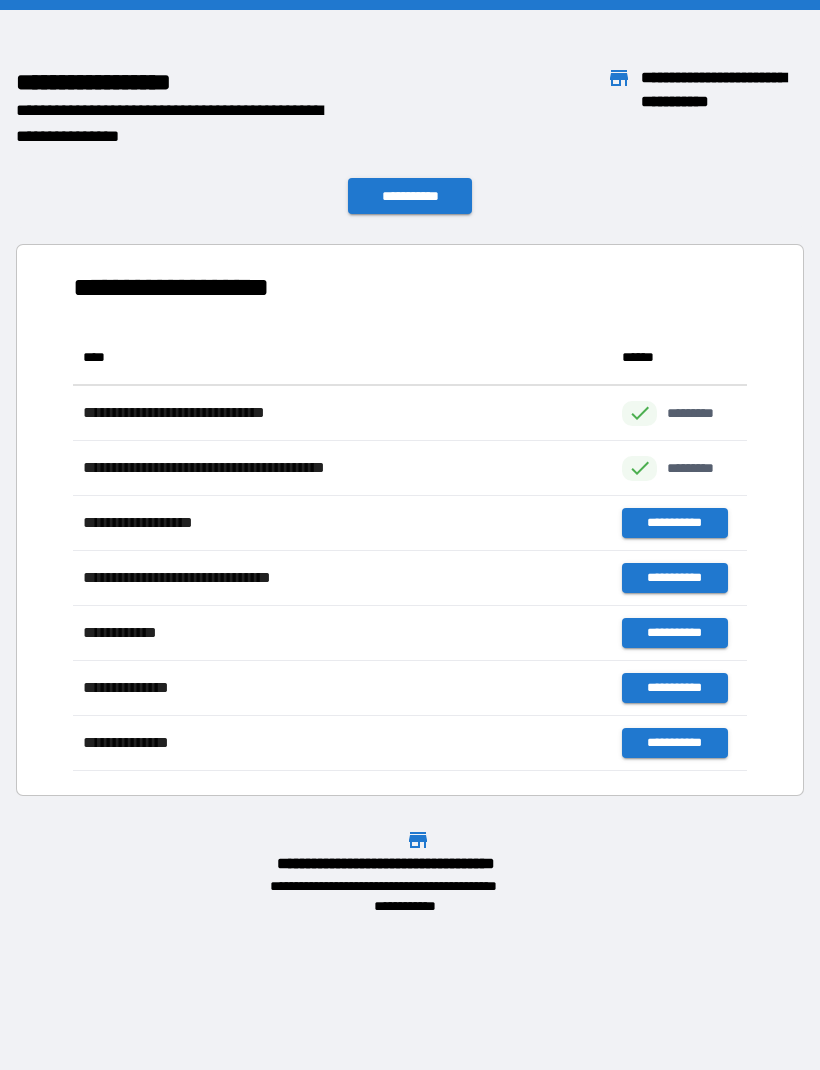 scroll, scrollTop: 1, scrollLeft: 1, axis: both 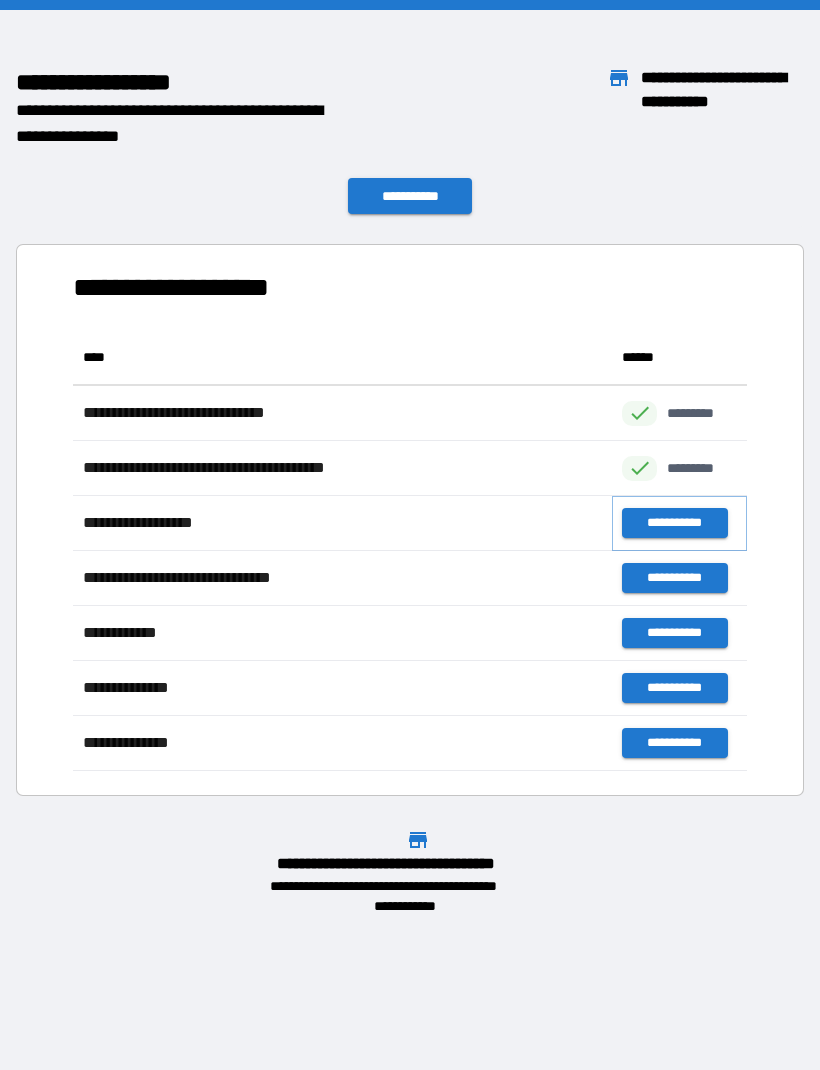 click on "**********" at bounding box center (674, 523) 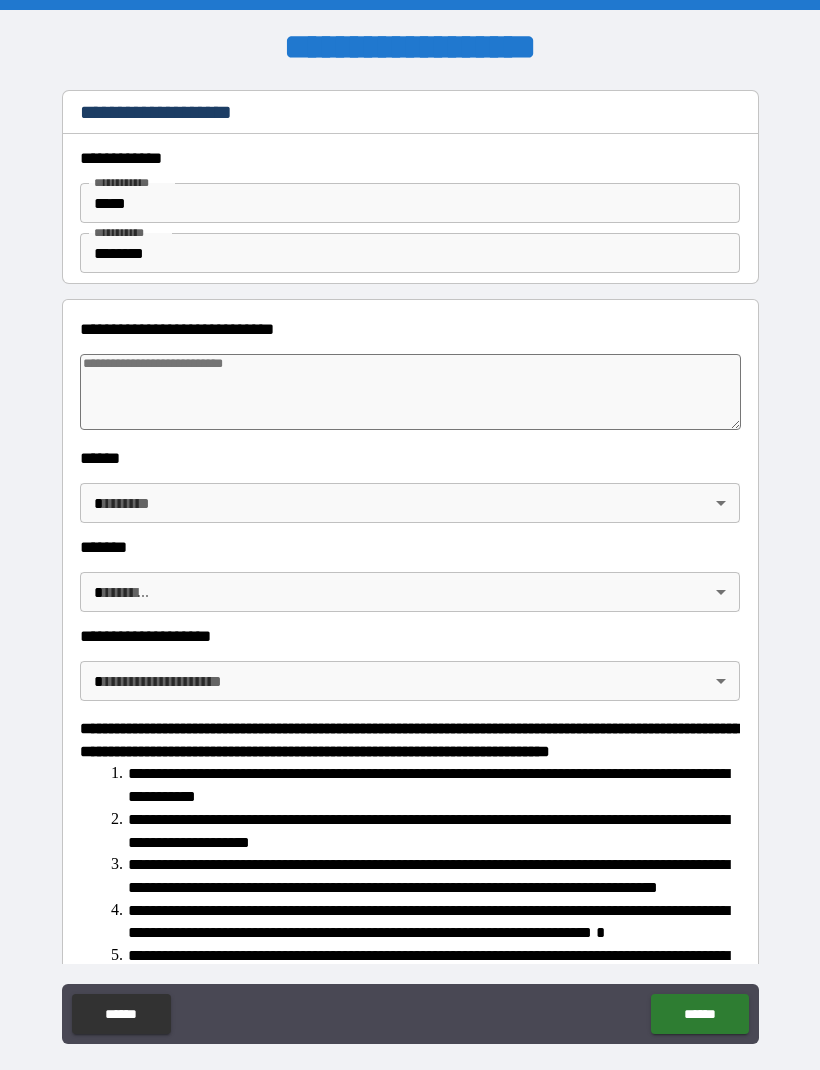 type on "*" 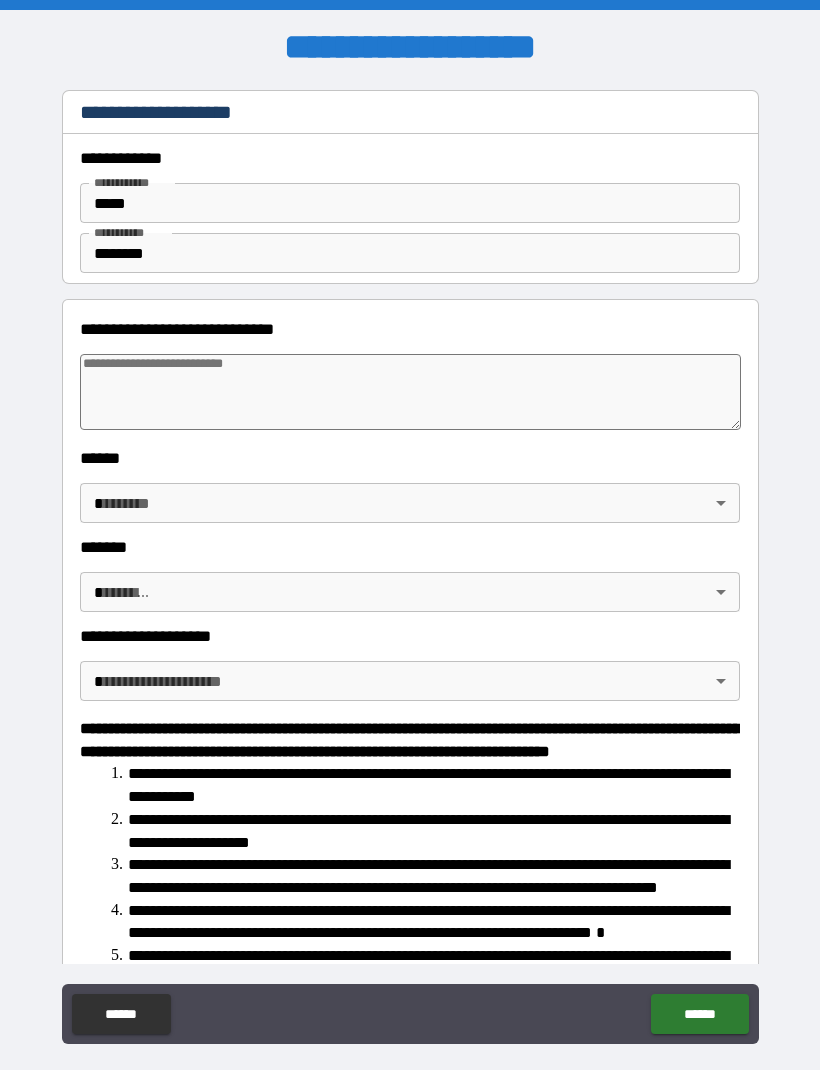 click at bounding box center (410, 392) 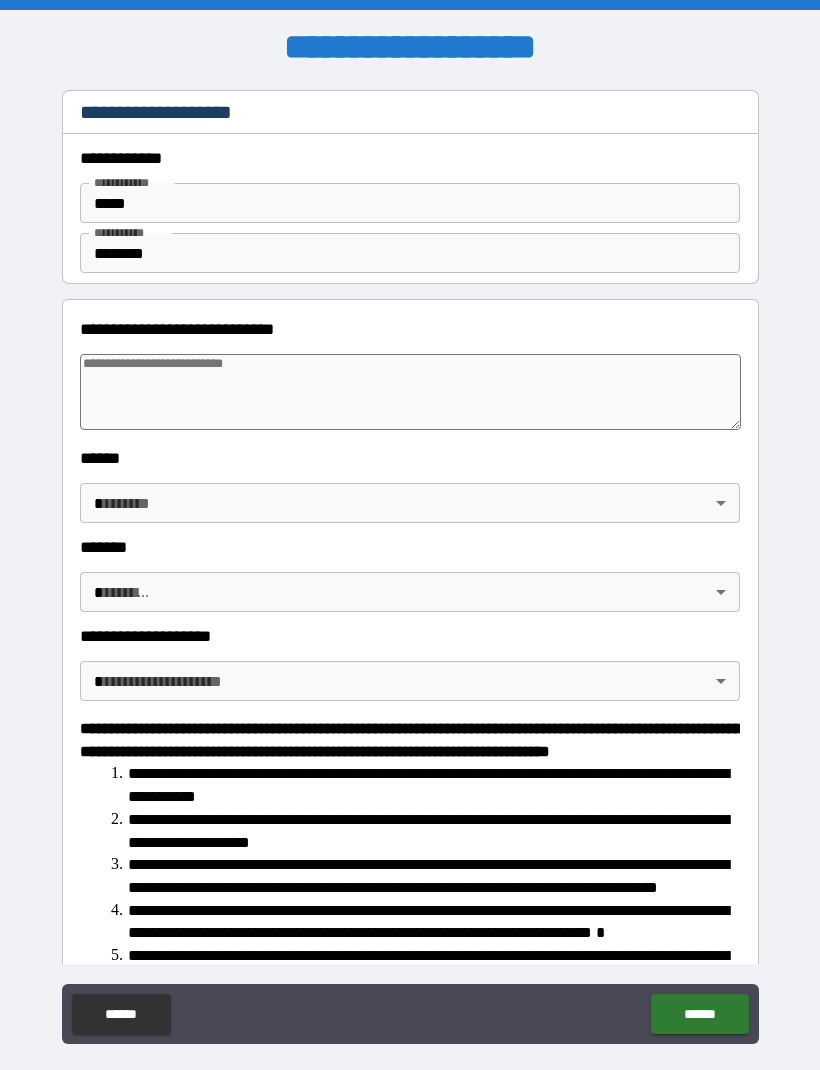 type on "*" 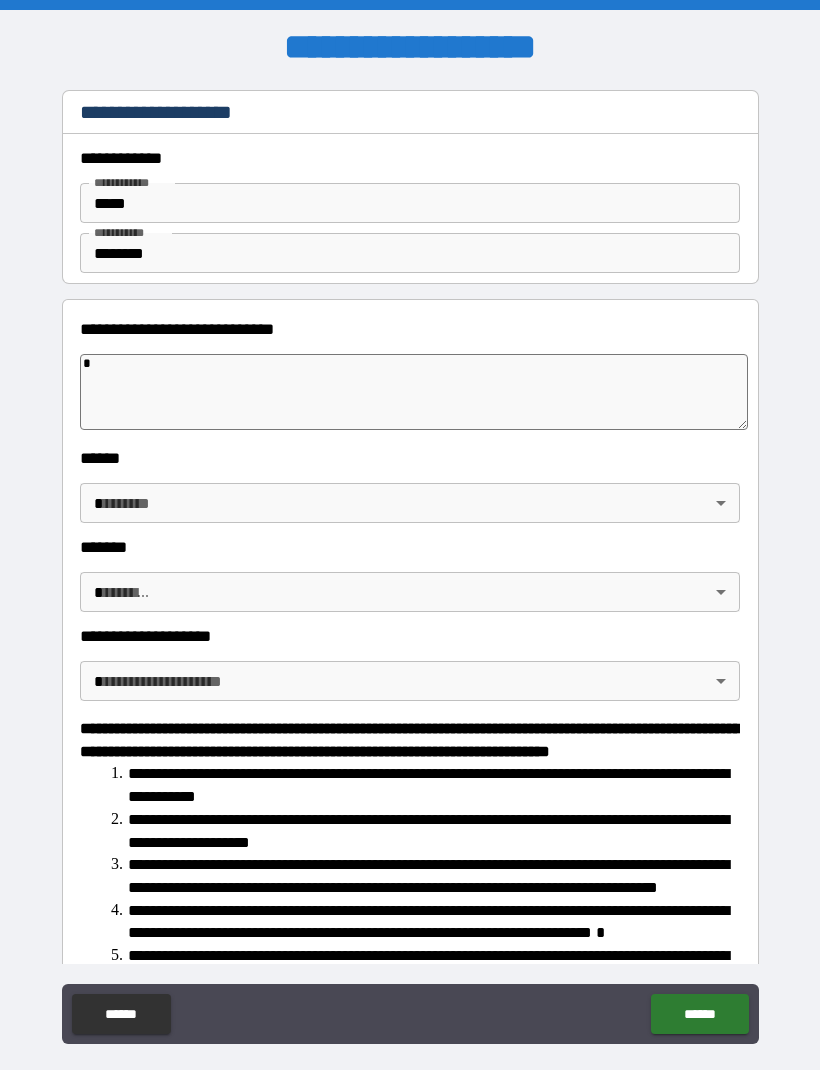 type on "*" 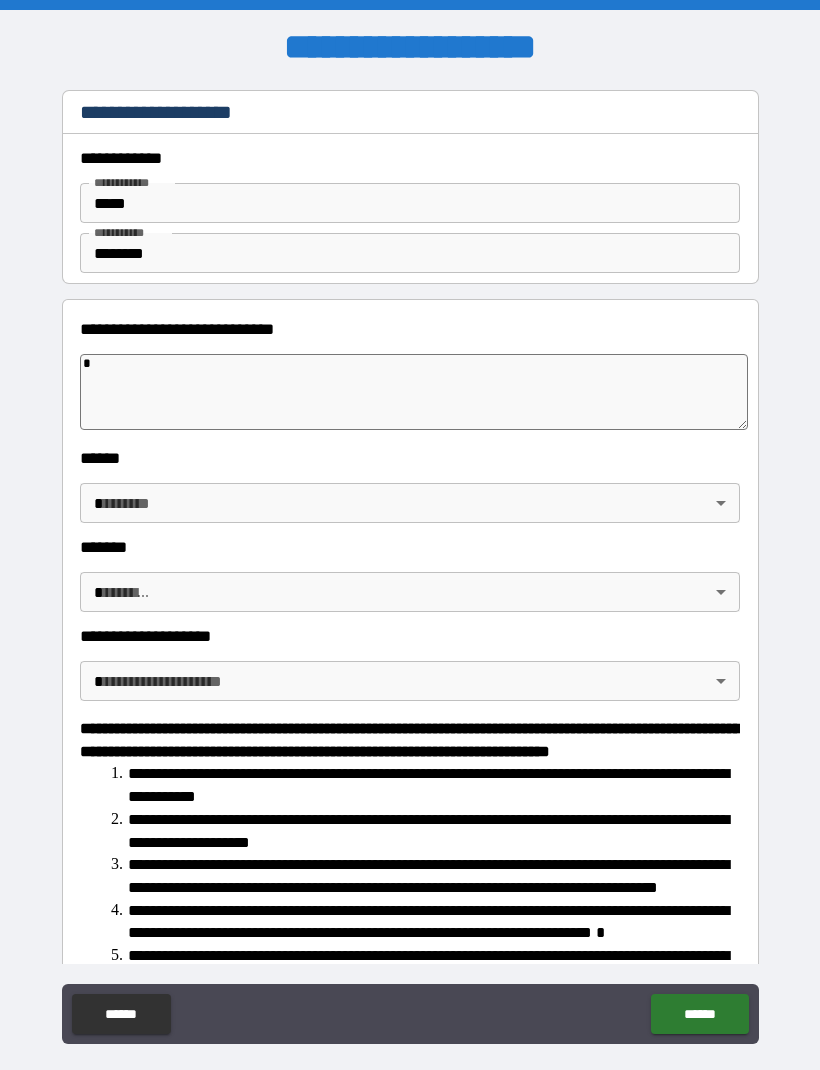 type on "**" 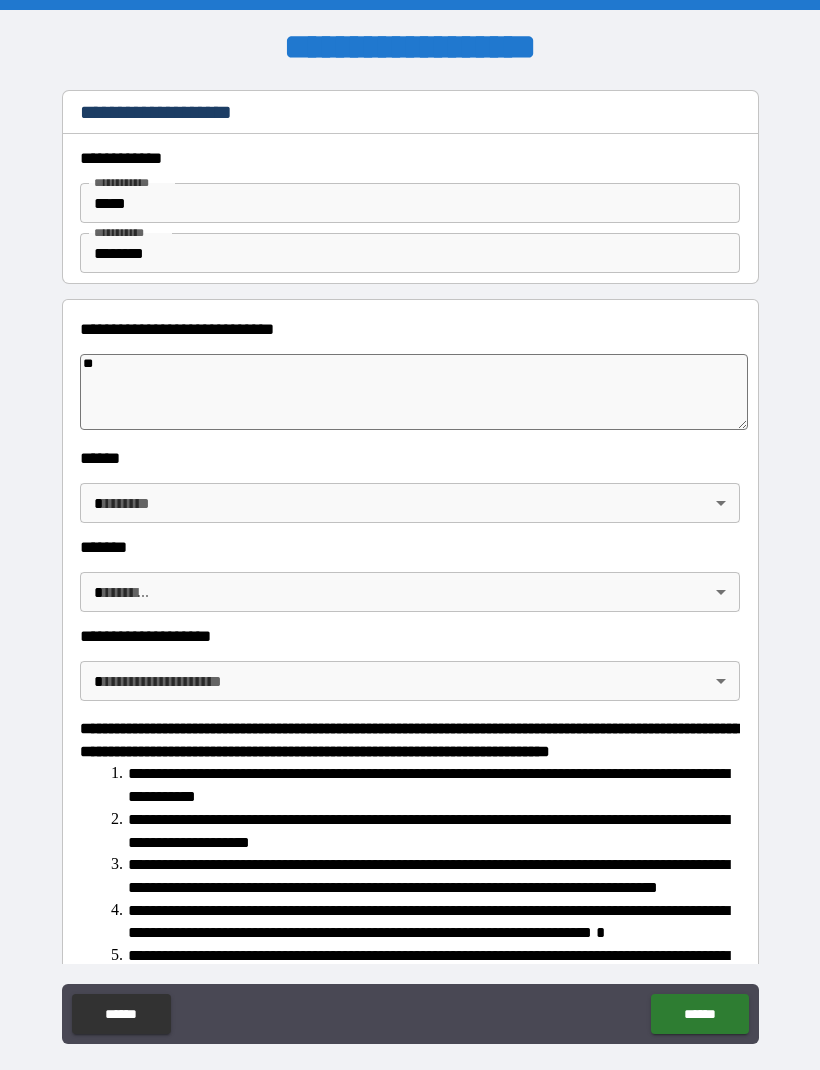 type on "*" 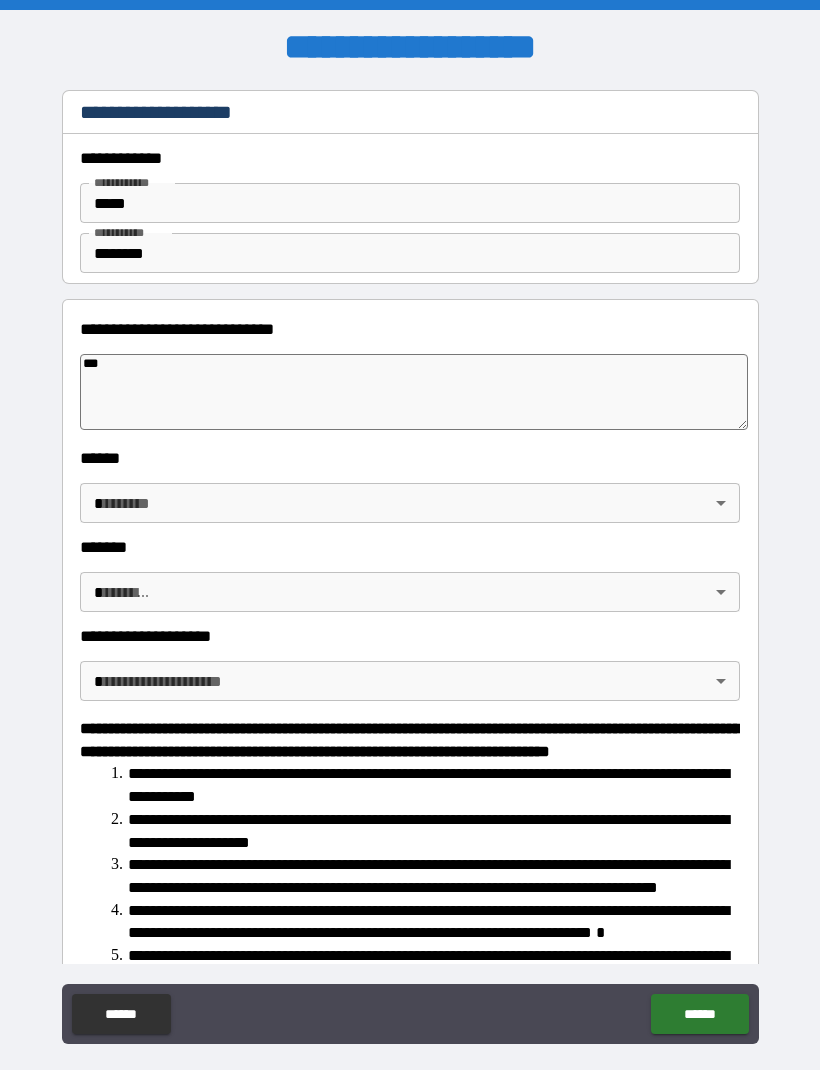 type on "*" 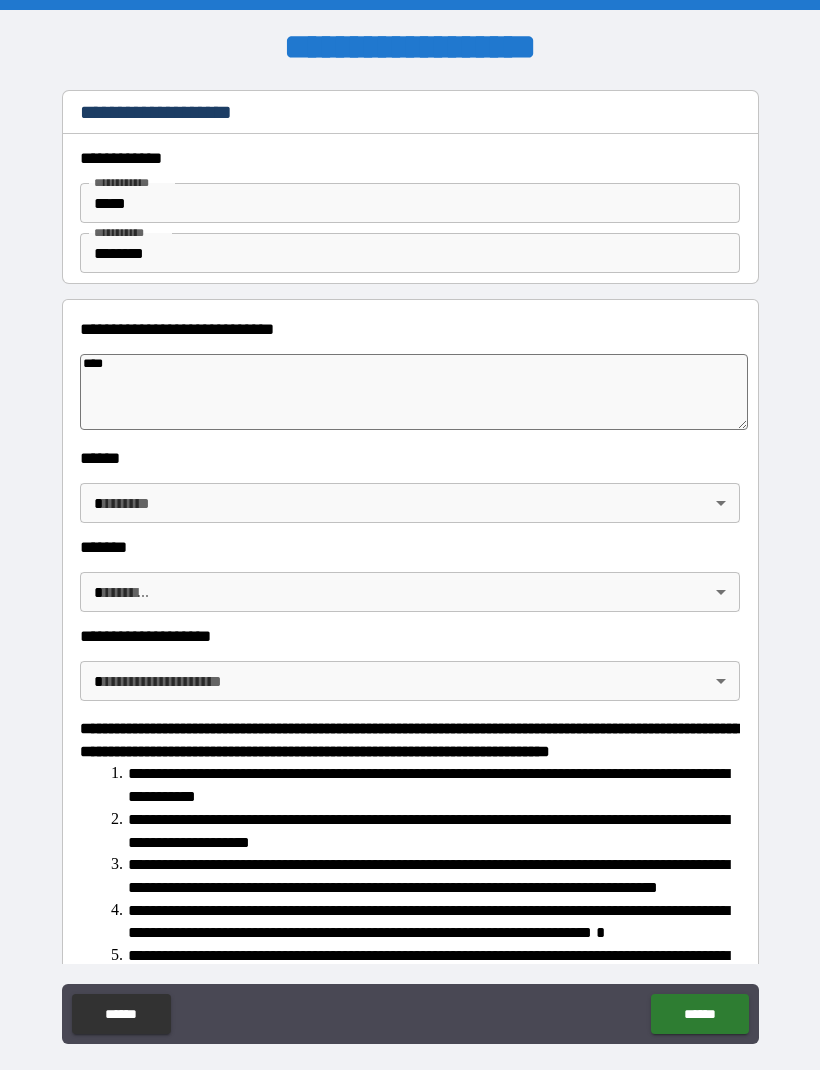 type on "*" 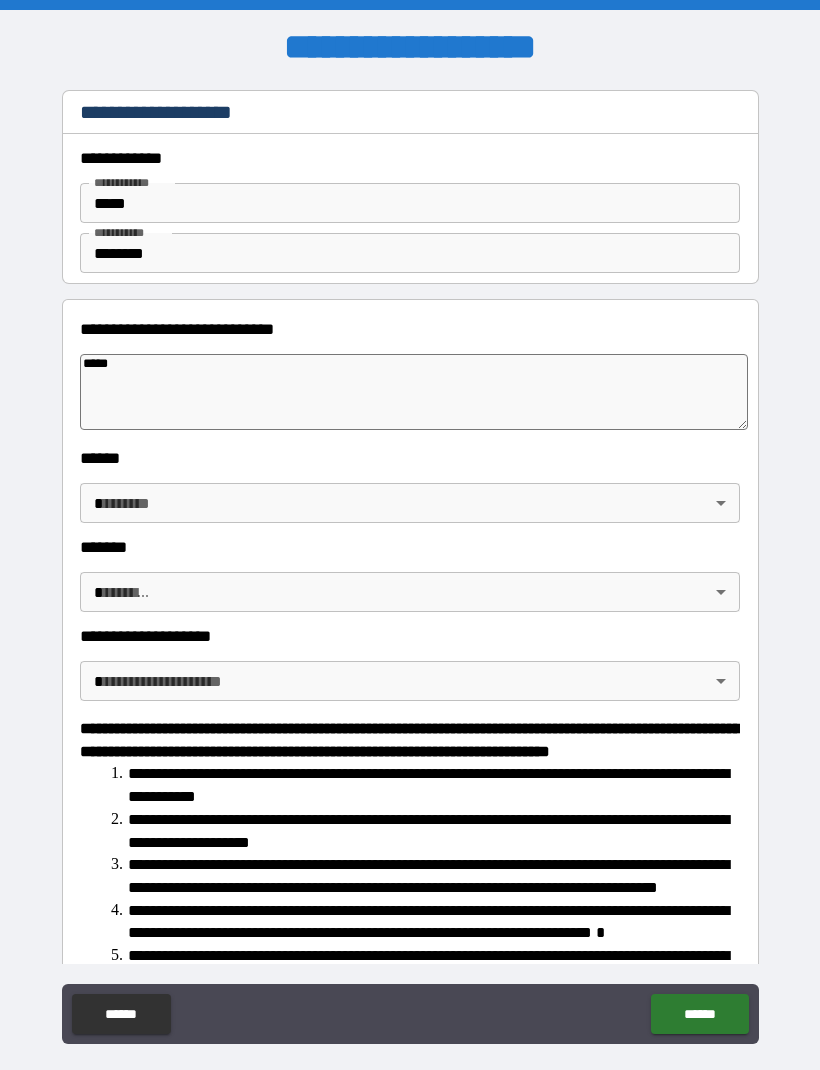 type on "*" 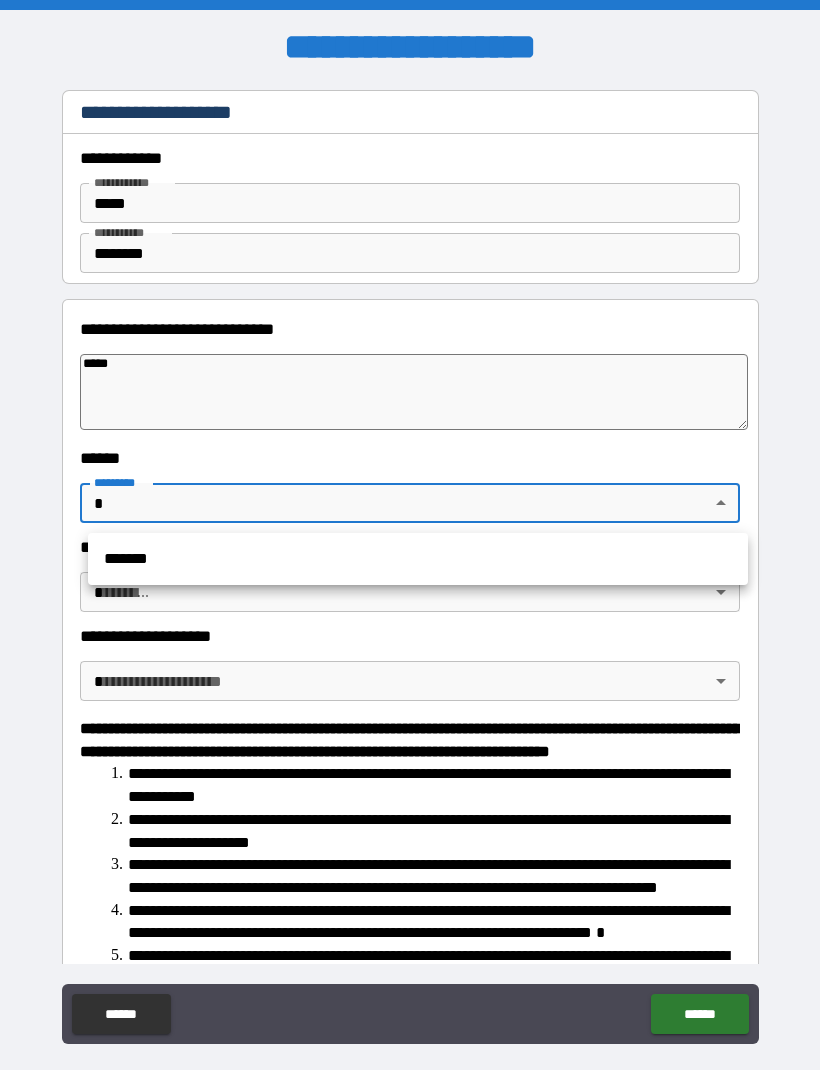 click on "*******" at bounding box center [418, 559] 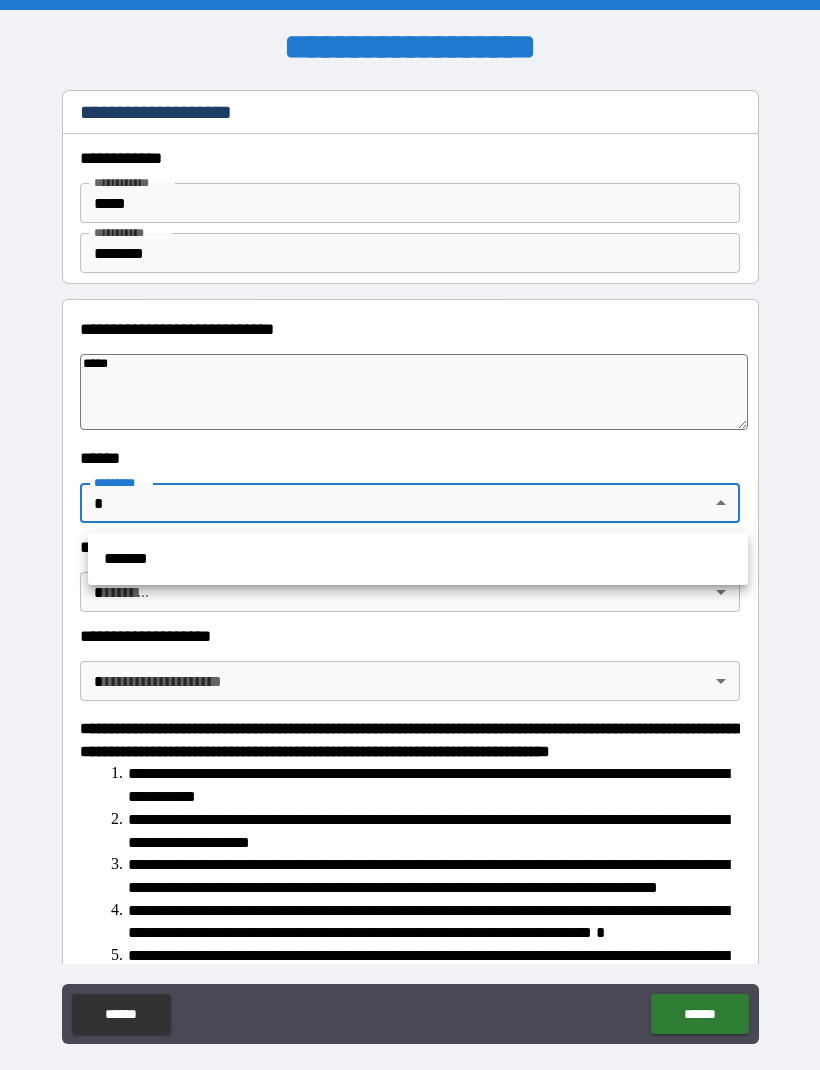 type on "*" 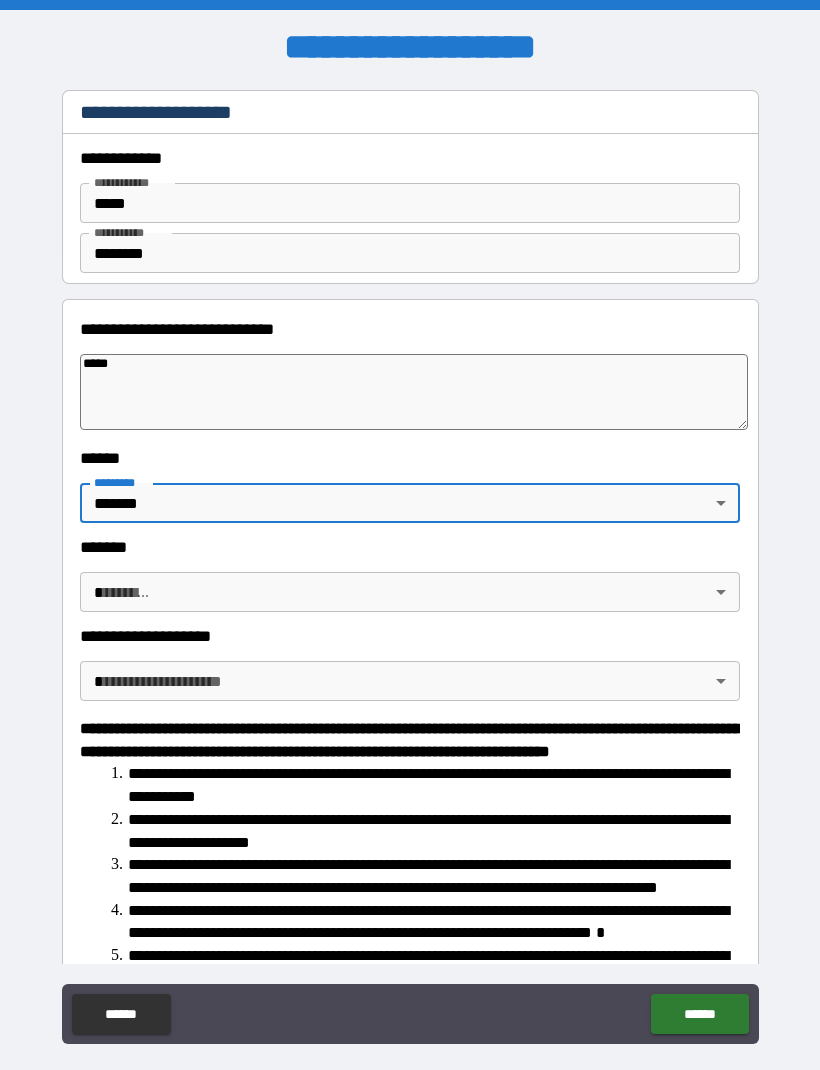 click on "**********" at bounding box center (410, 568) 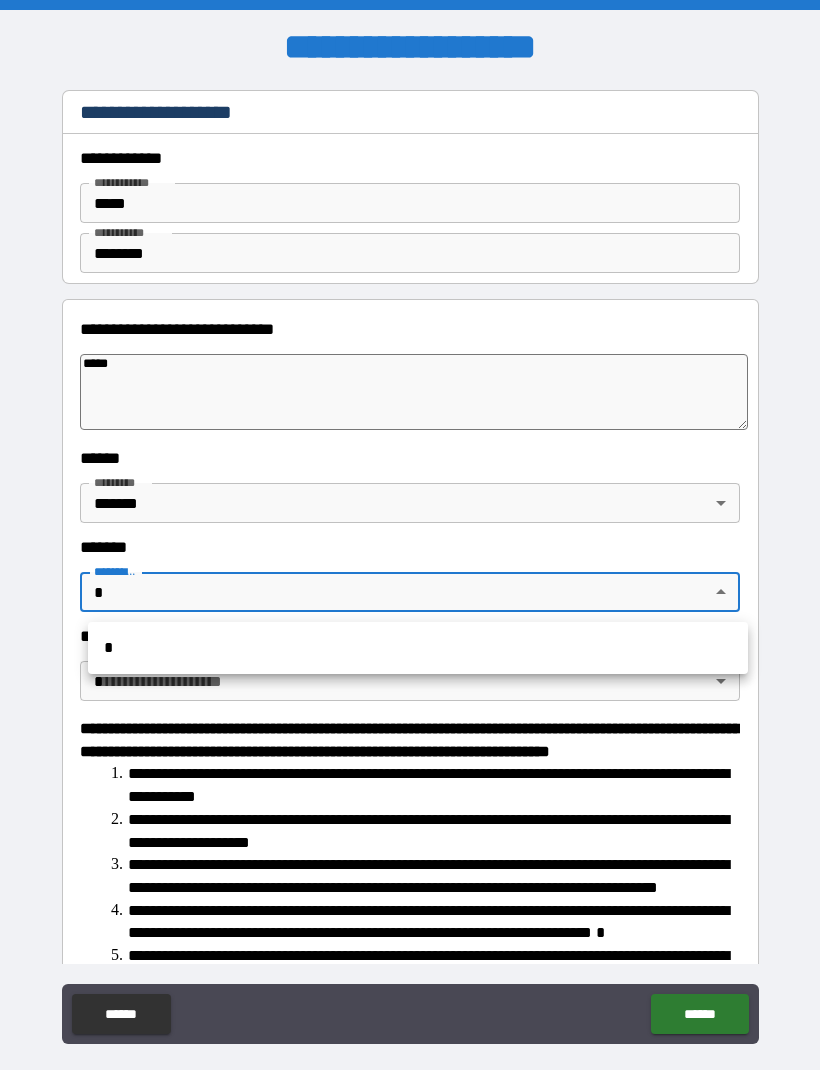 click on "*" at bounding box center (418, 648) 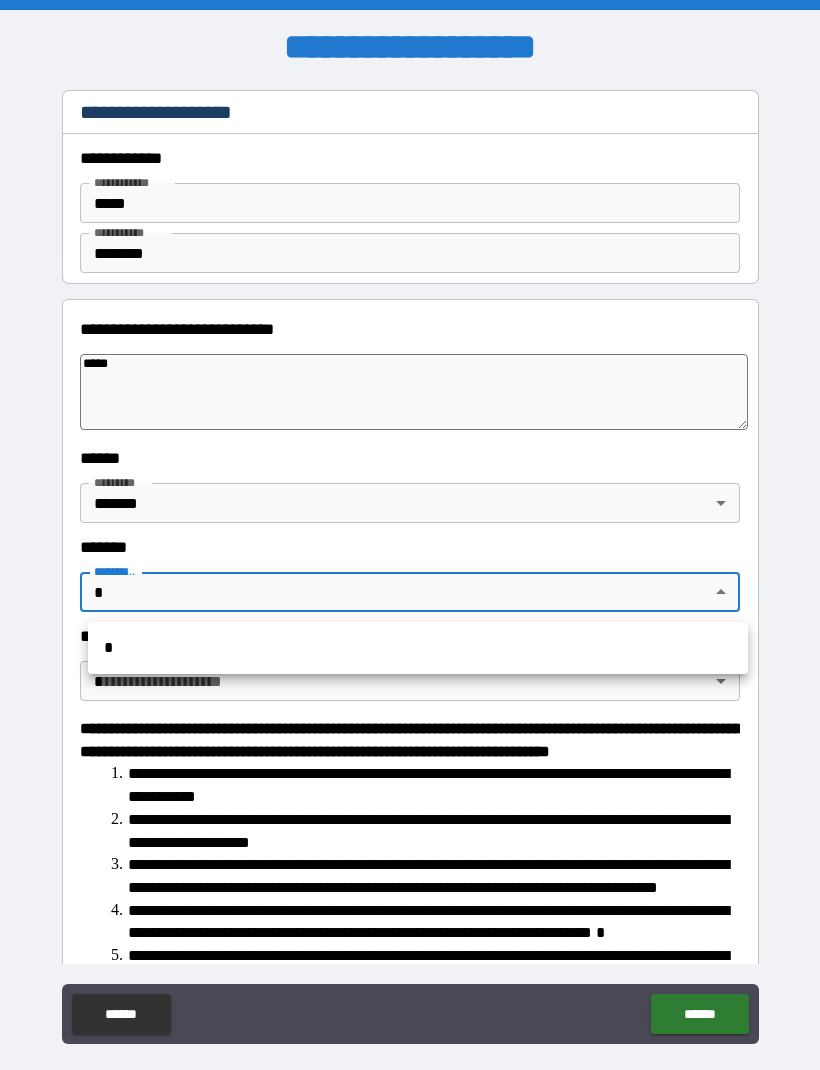 type on "*" 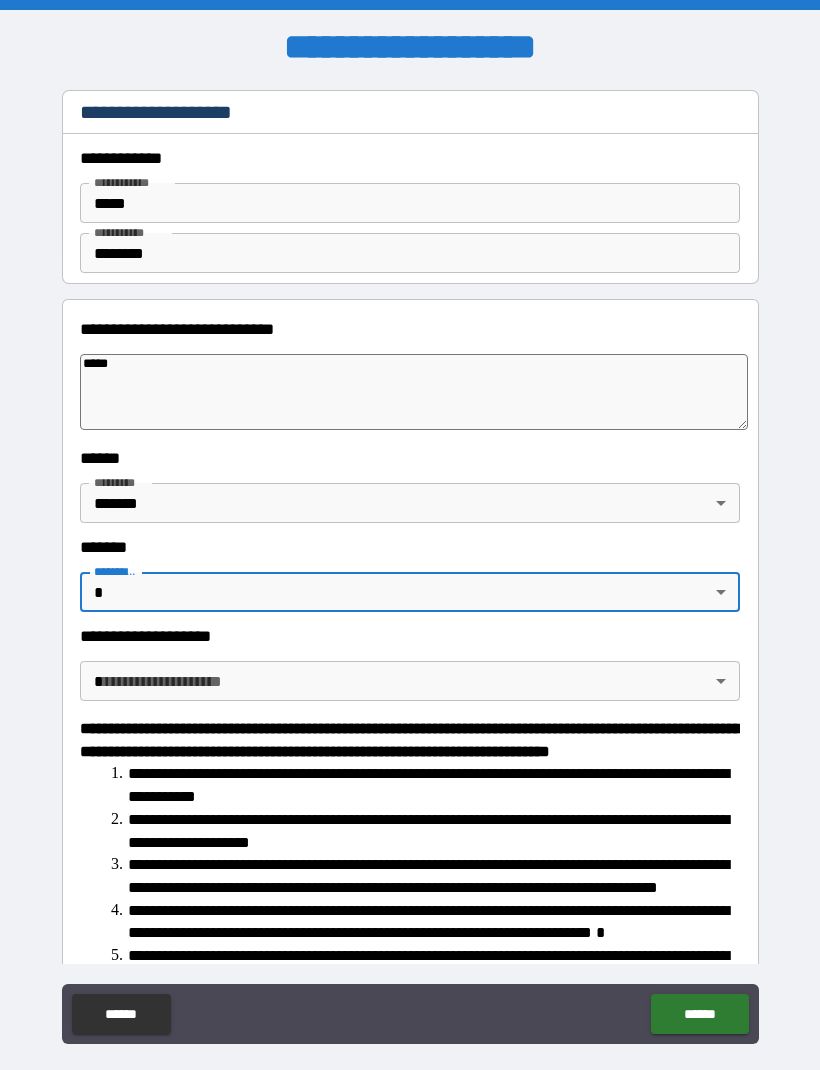 click on "**********" at bounding box center (410, 568) 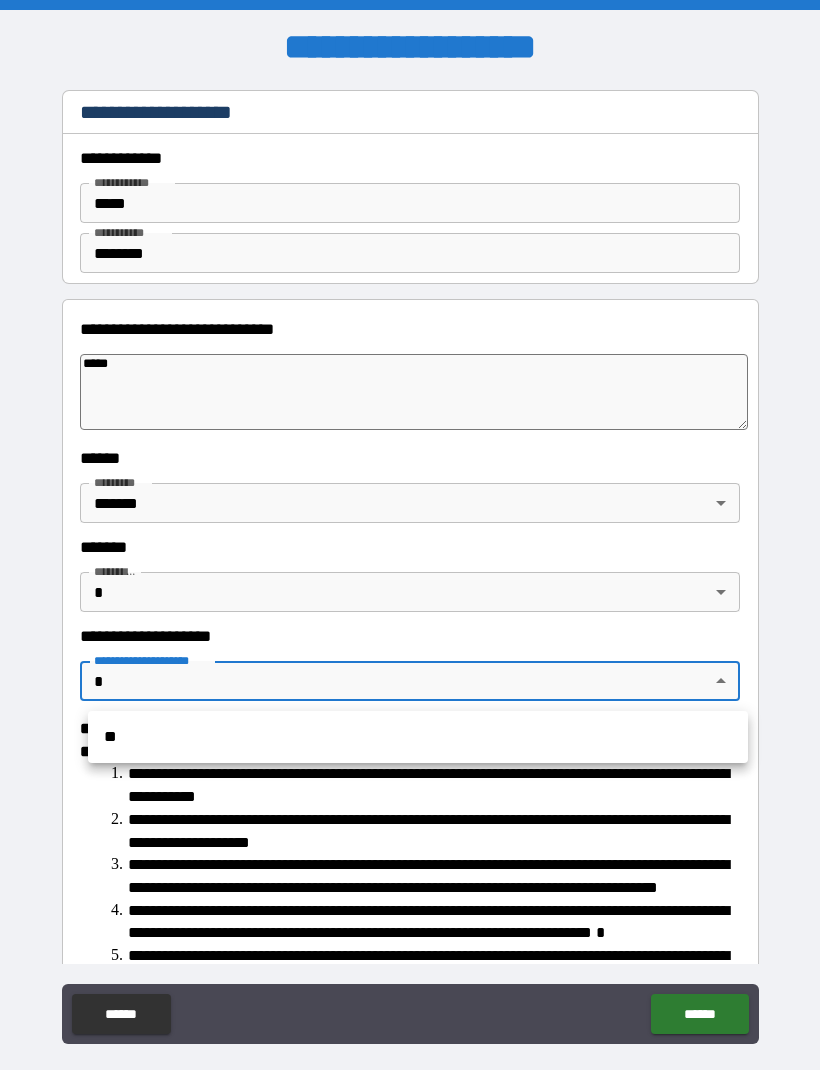 click on "**" at bounding box center [418, 737] 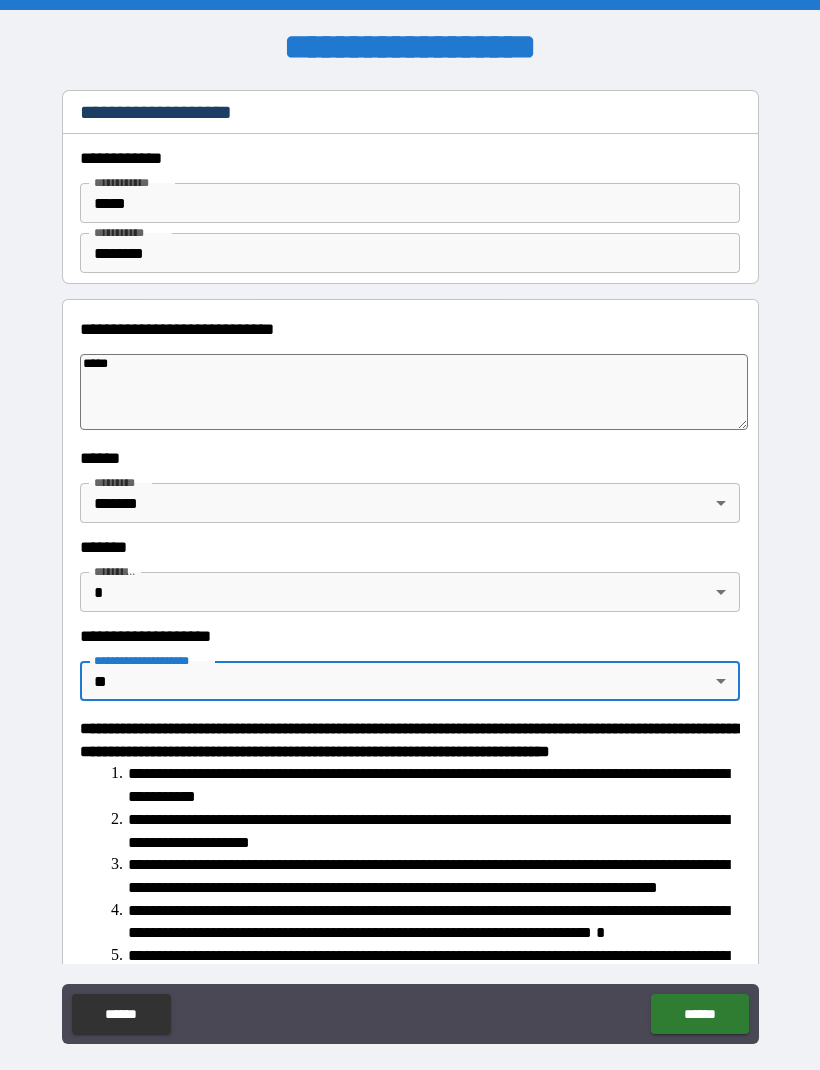 type on "*" 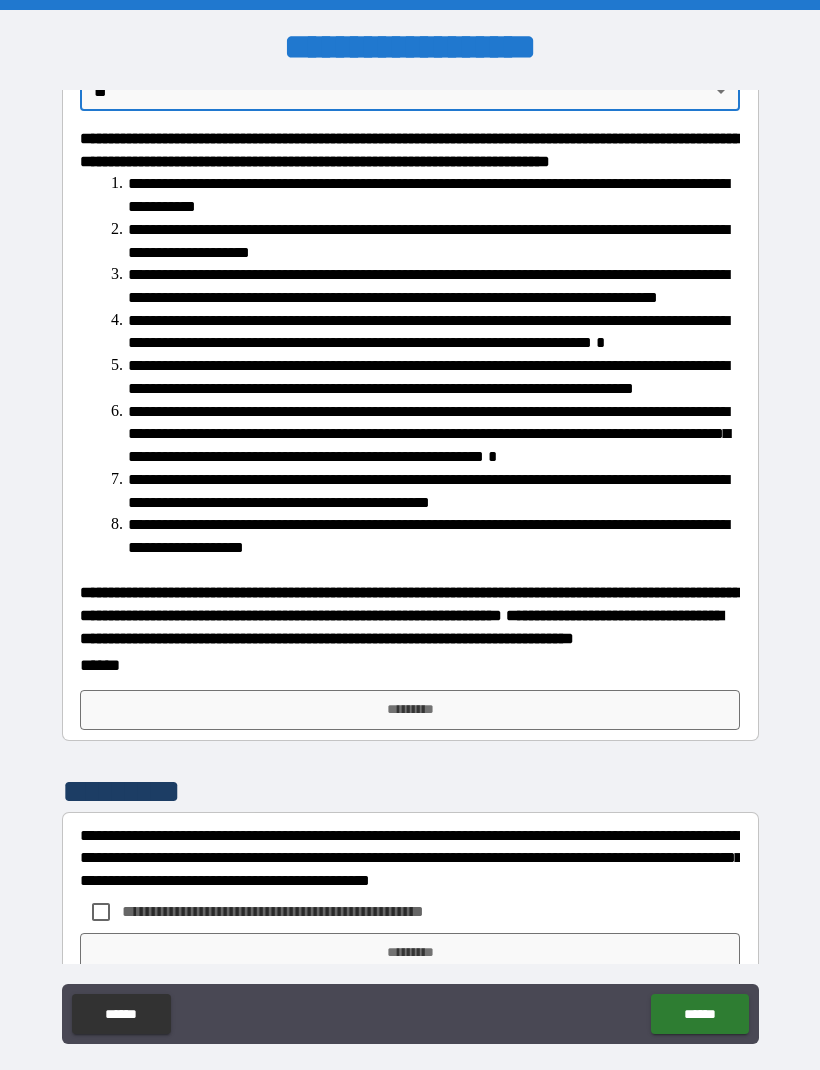 scroll, scrollTop: 589, scrollLeft: 0, axis: vertical 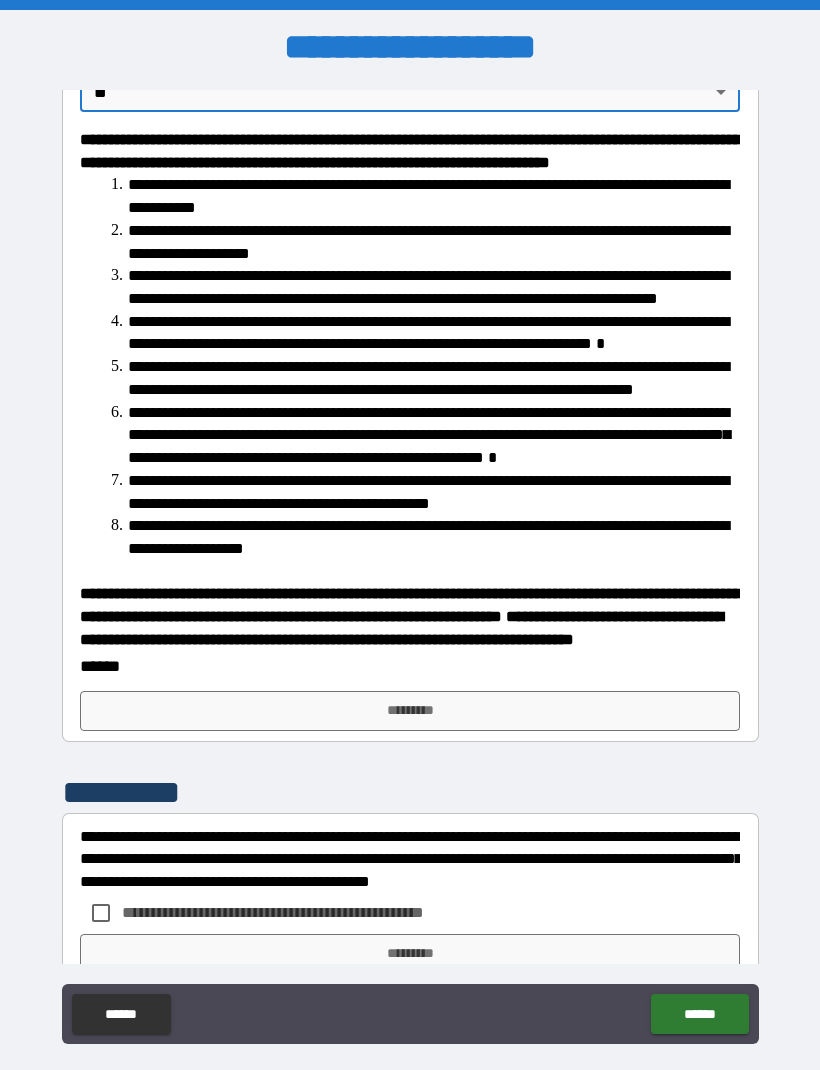 click on "*********" at bounding box center [410, 711] 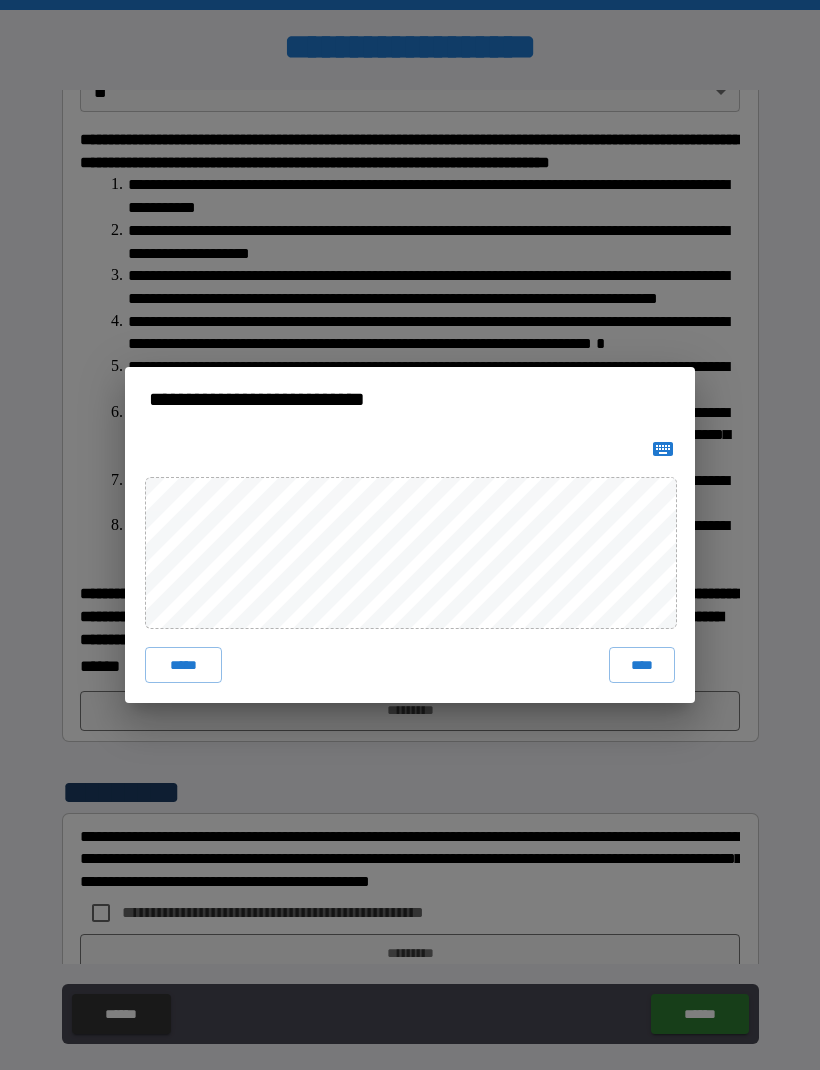 click on "****" at bounding box center (642, 665) 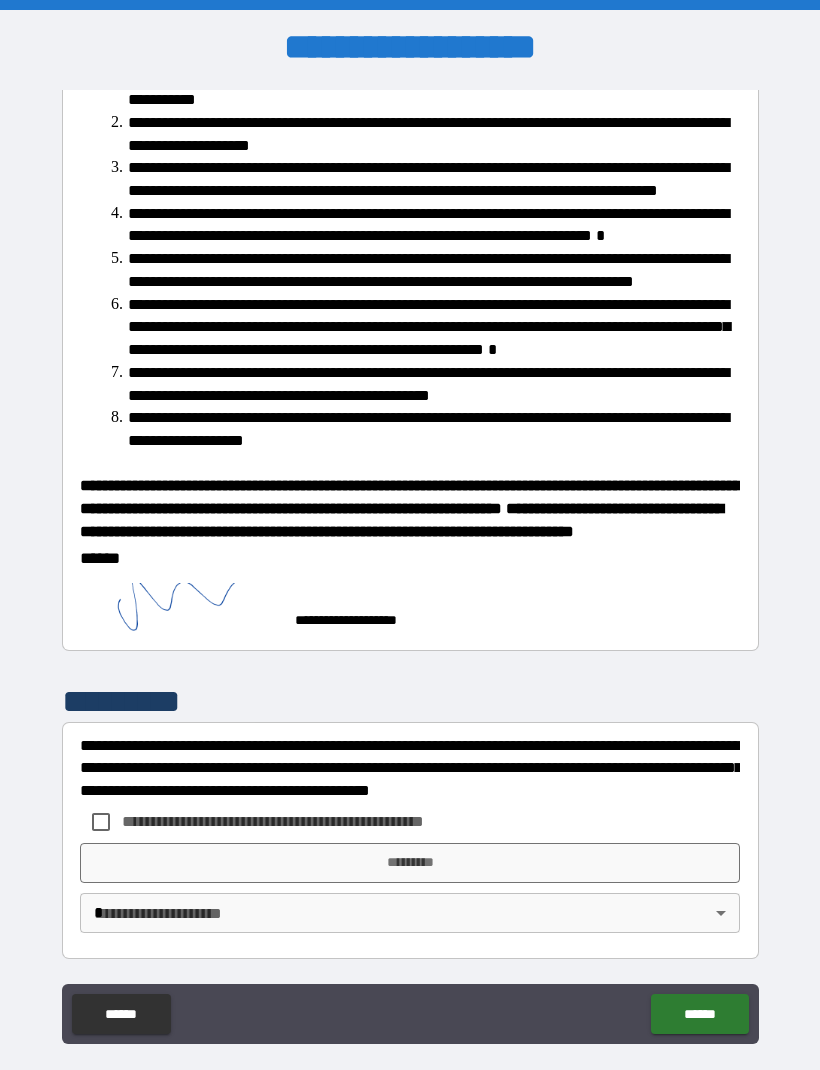 scroll, scrollTop: 812, scrollLeft: 0, axis: vertical 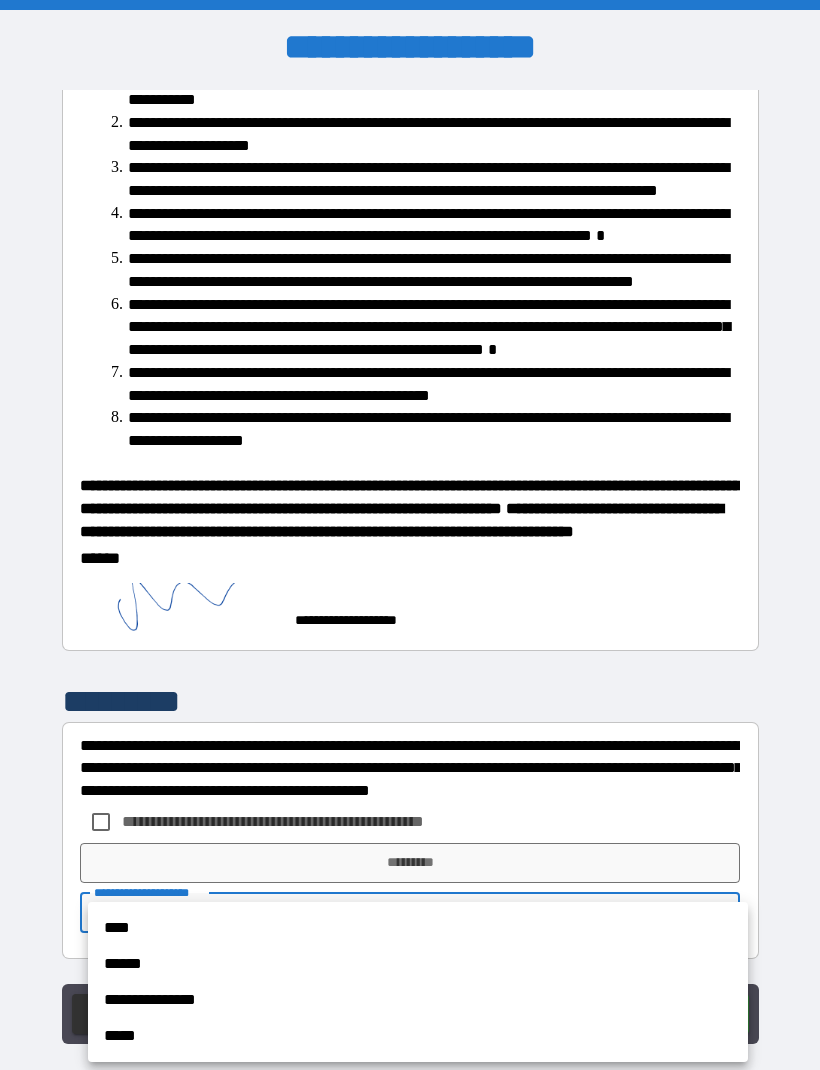 click on "****" at bounding box center (418, 928) 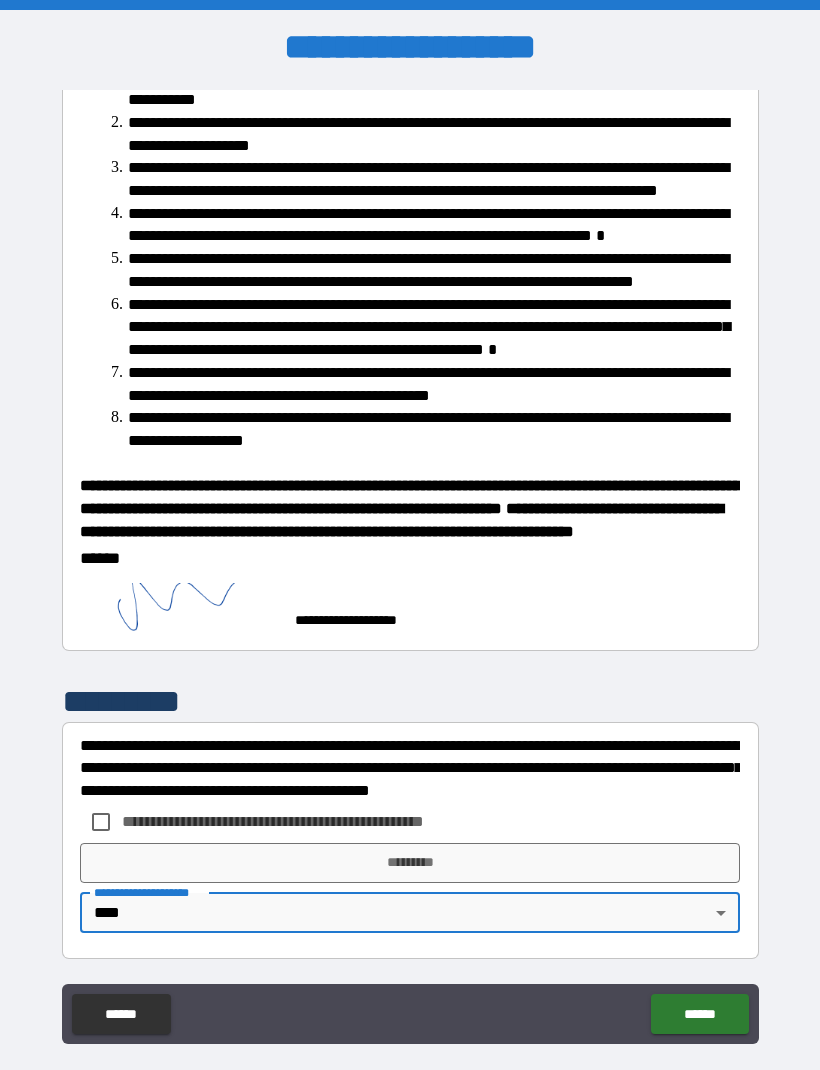 click on "*********" at bounding box center (410, 863) 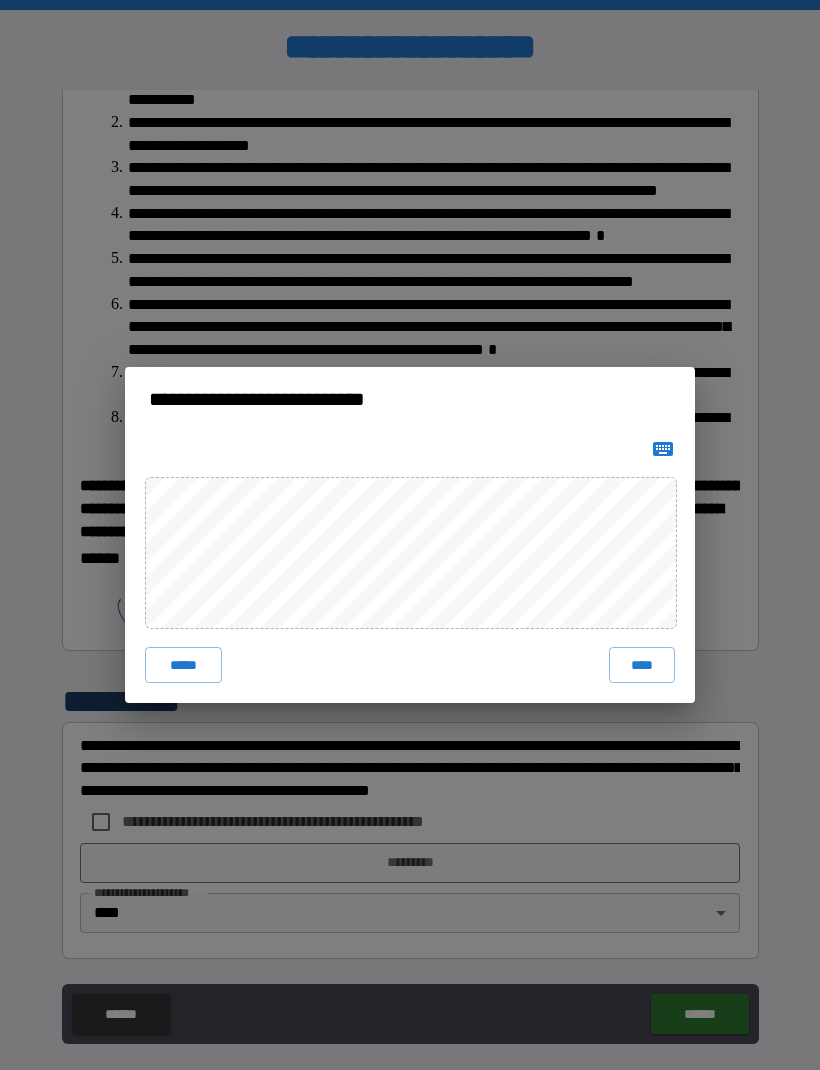 click on "****" at bounding box center [642, 665] 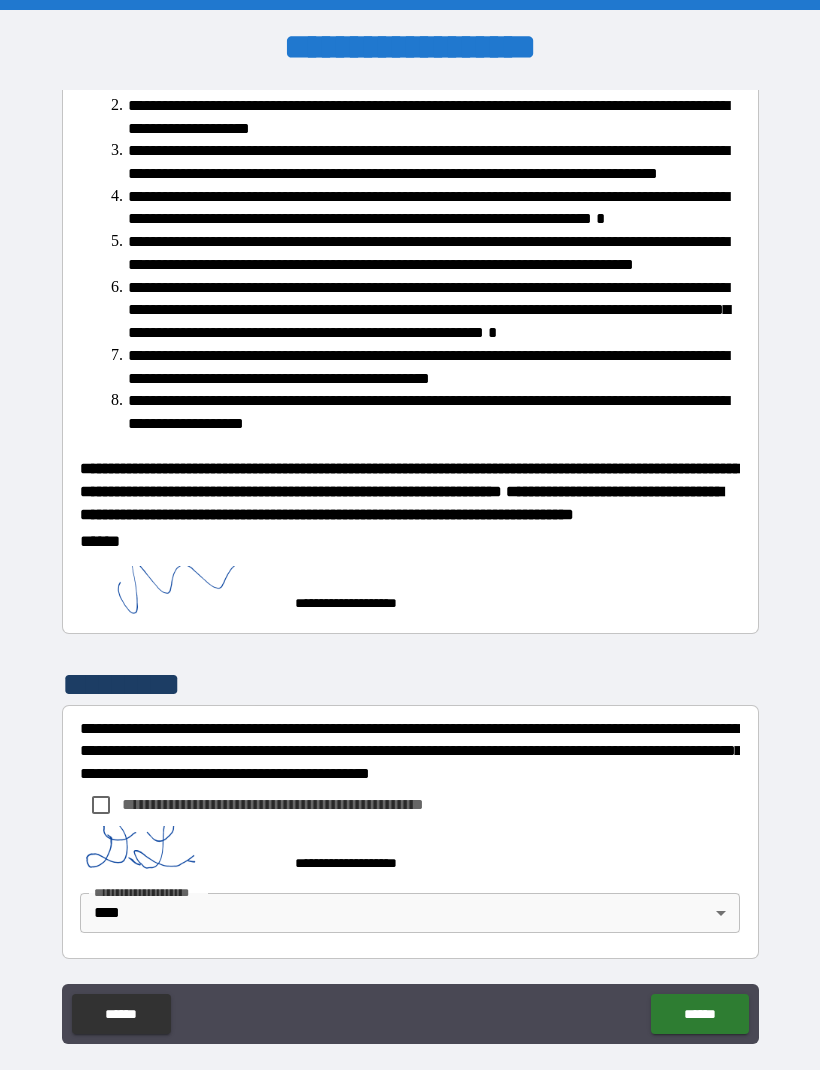 click on "******" at bounding box center (699, 1014) 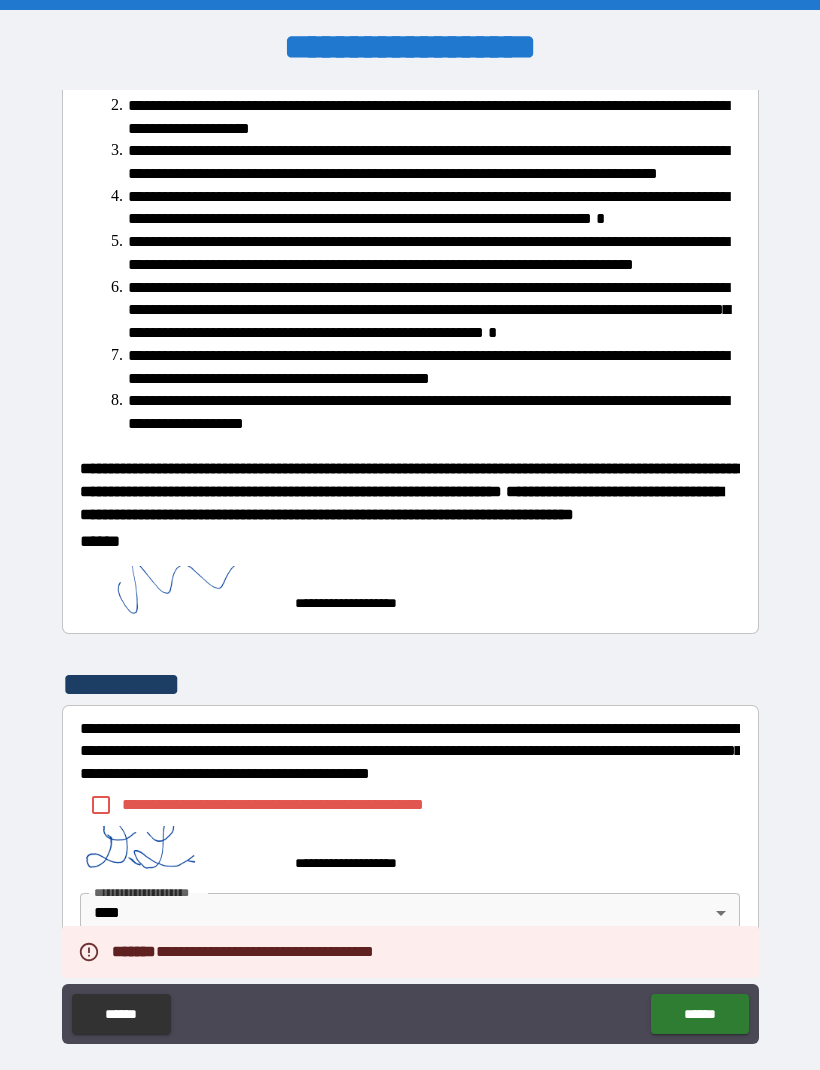 click on "******" at bounding box center (699, 1014) 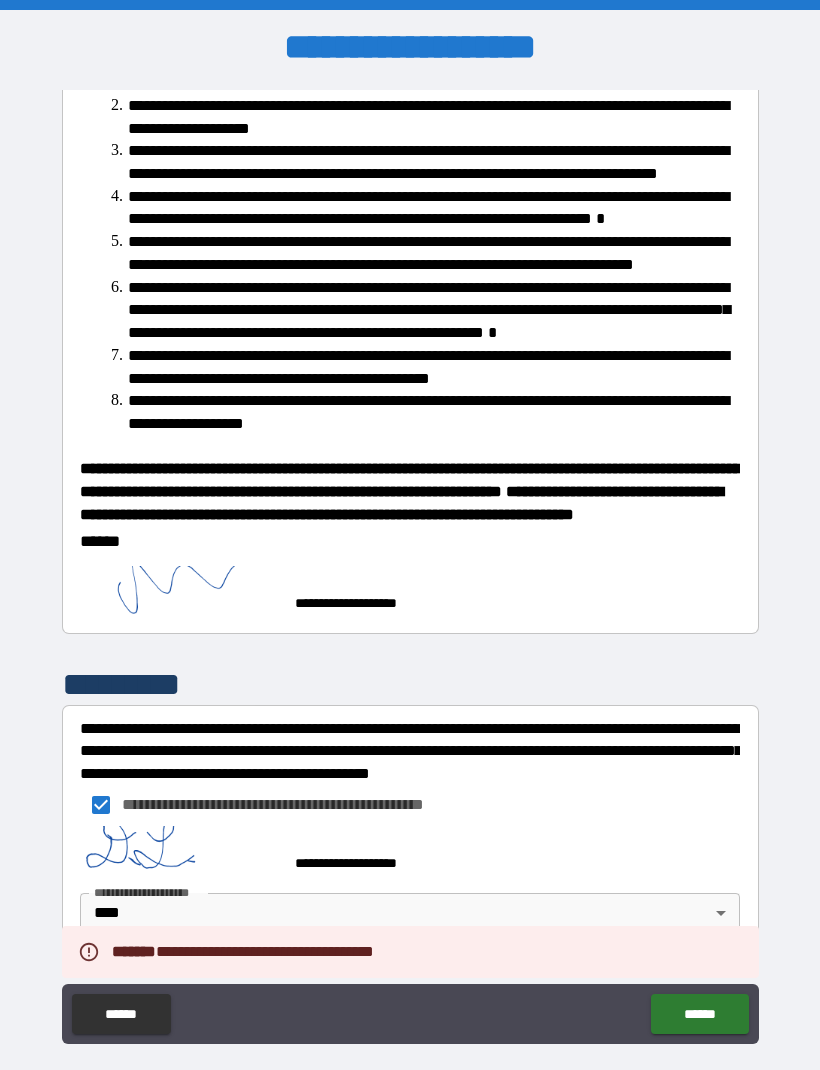 type on "*" 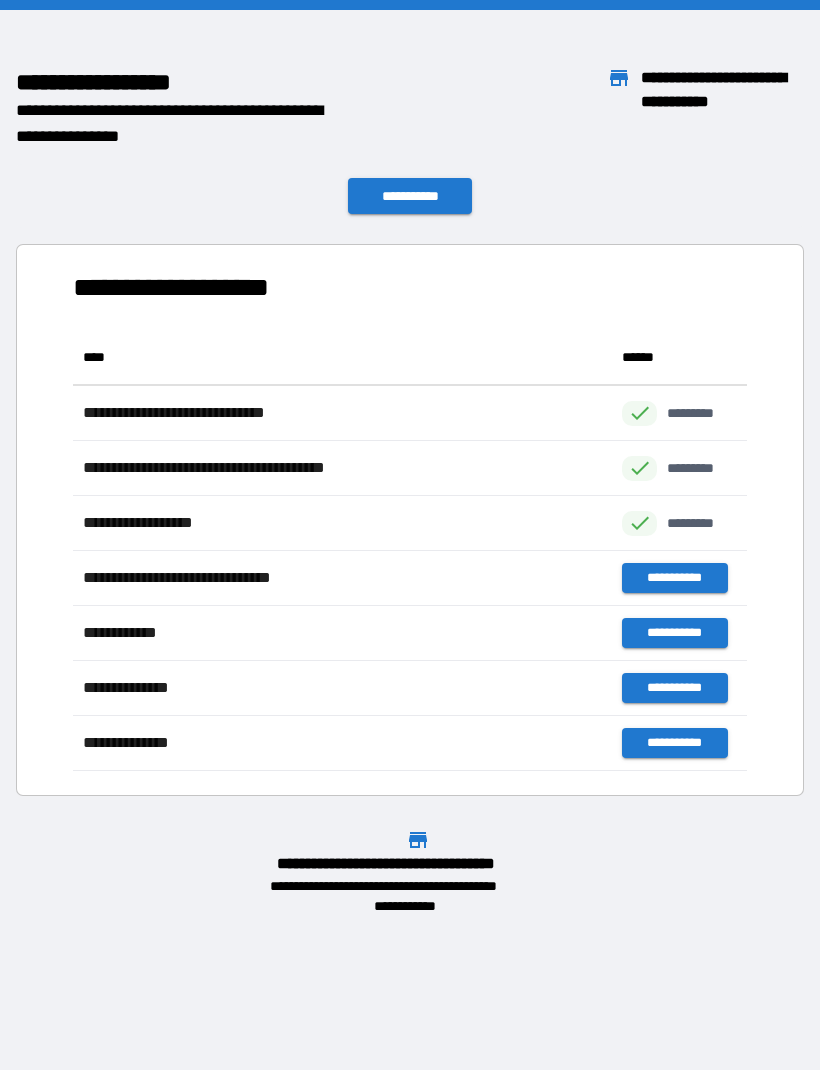 scroll, scrollTop: 1, scrollLeft: 1, axis: both 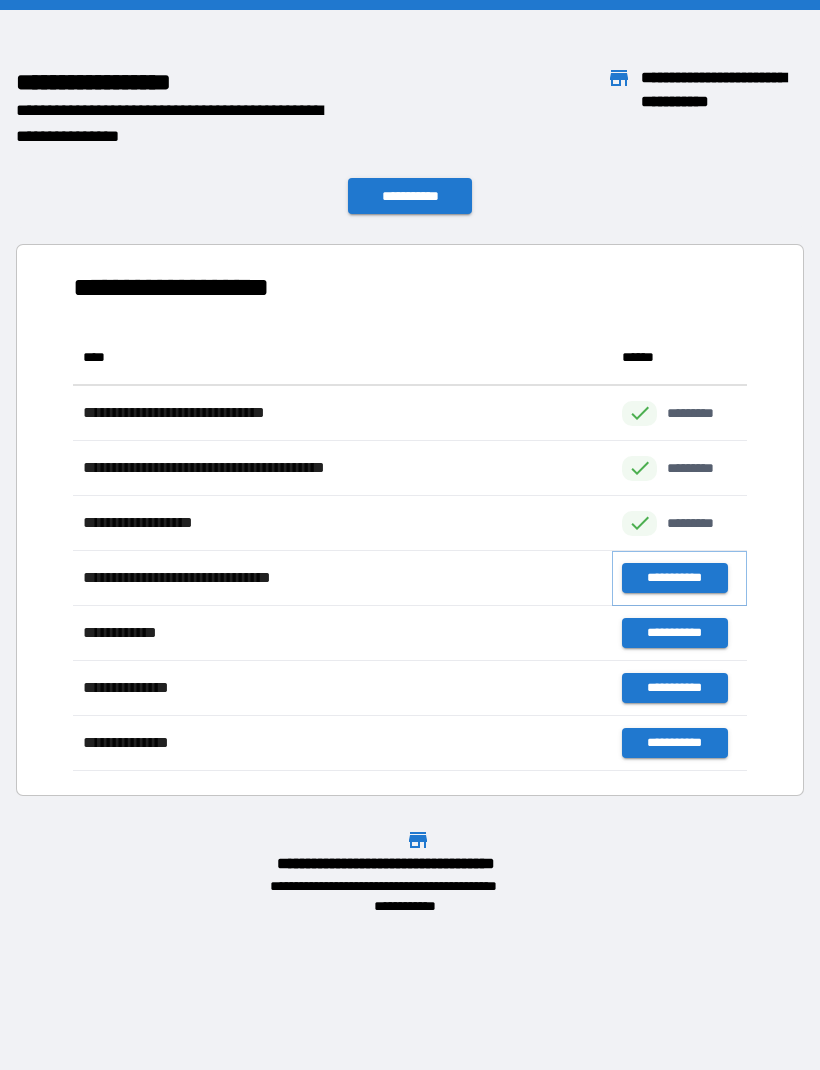 click on "**********" at bounding box center (674, 578) 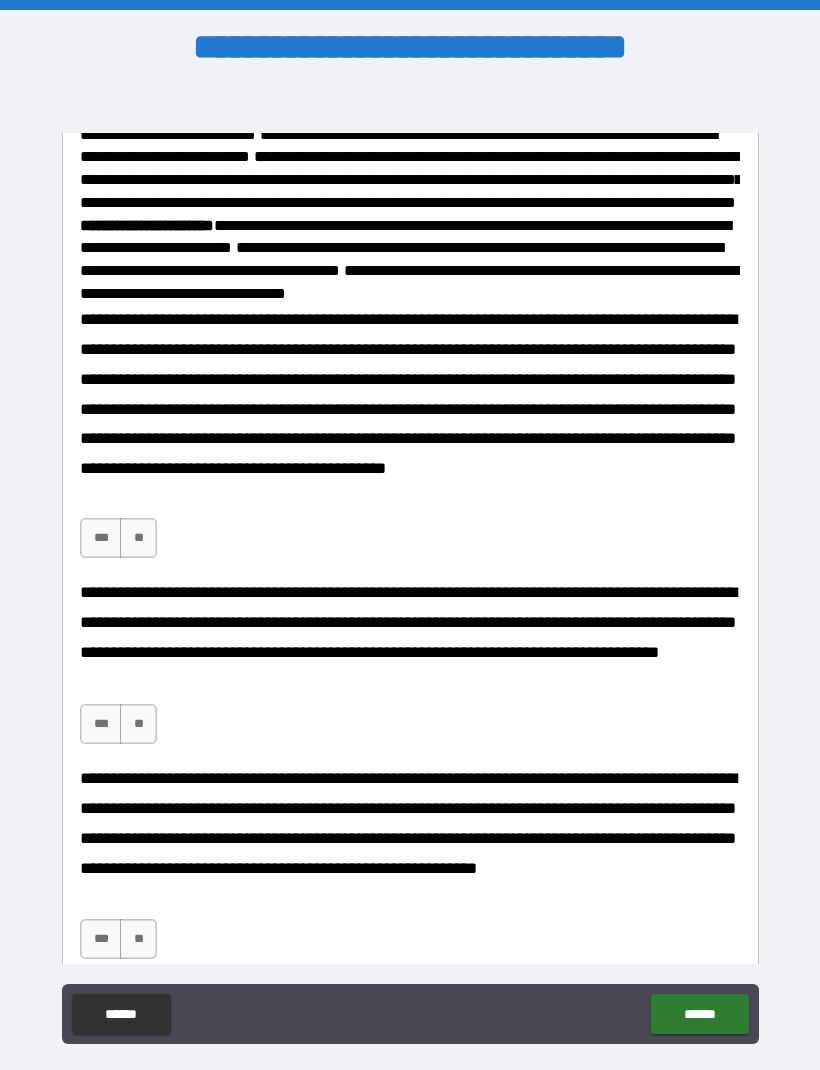 scroll, scrollTop: 360, scrollLeft: 0, axis: vertical 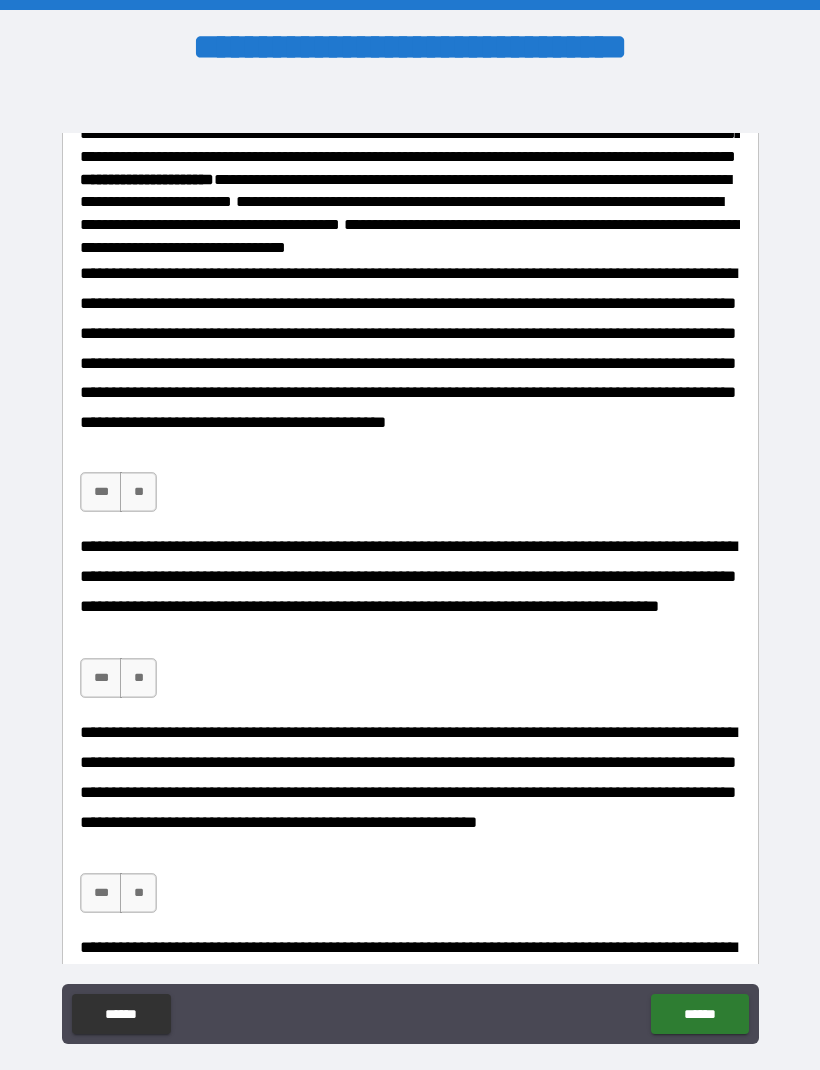 click on "**********" at bounding box center (410, 395) 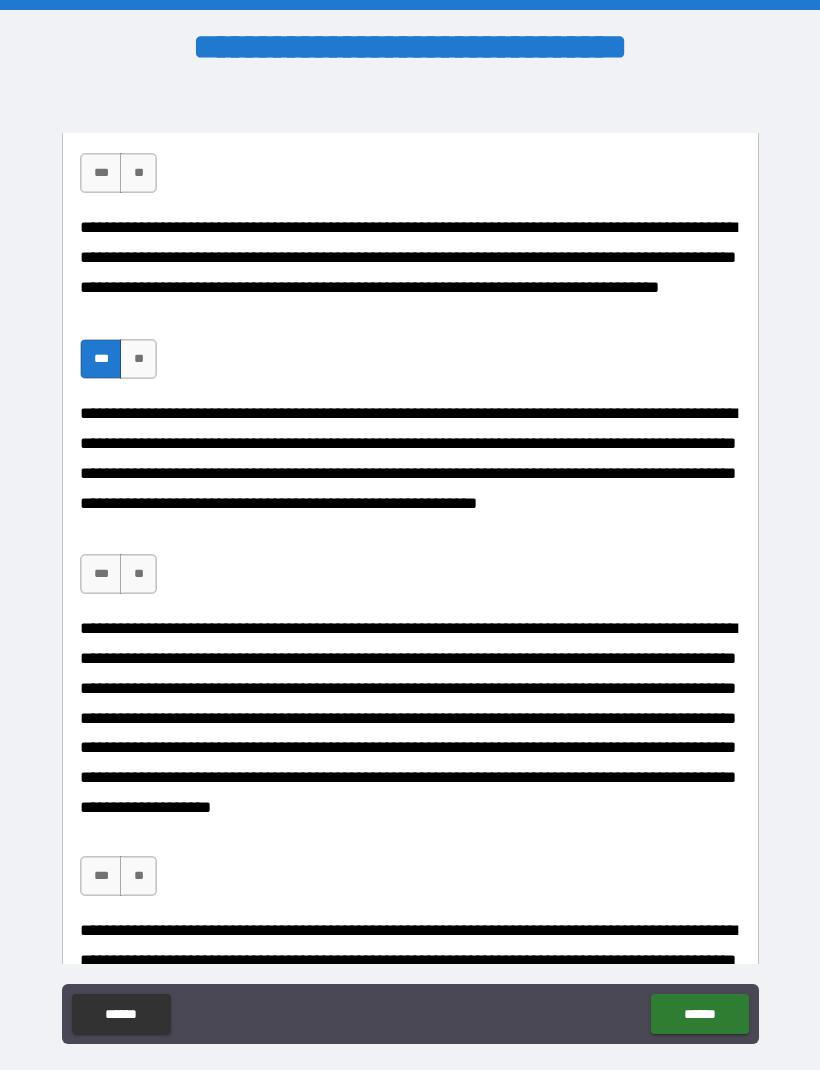 scroll, scrollTop: 741, scrollLeft: 0, axis: vertical 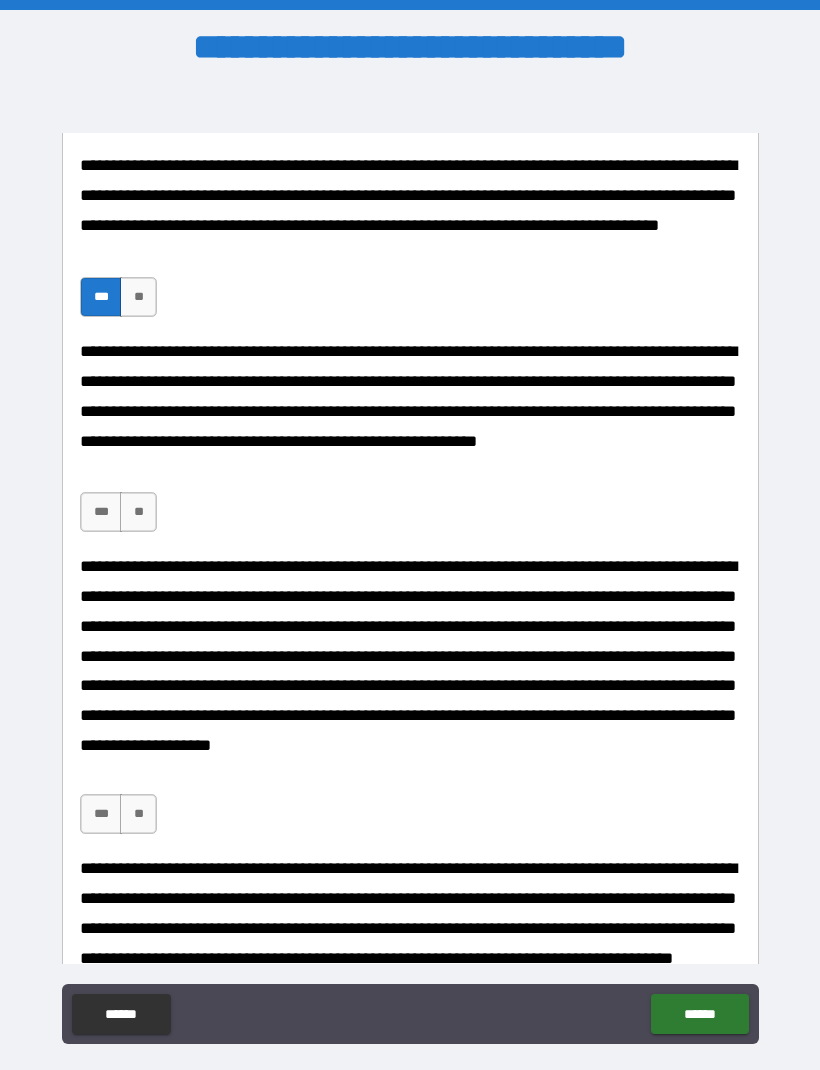 click on "**********" at bounding box center (410, 444) 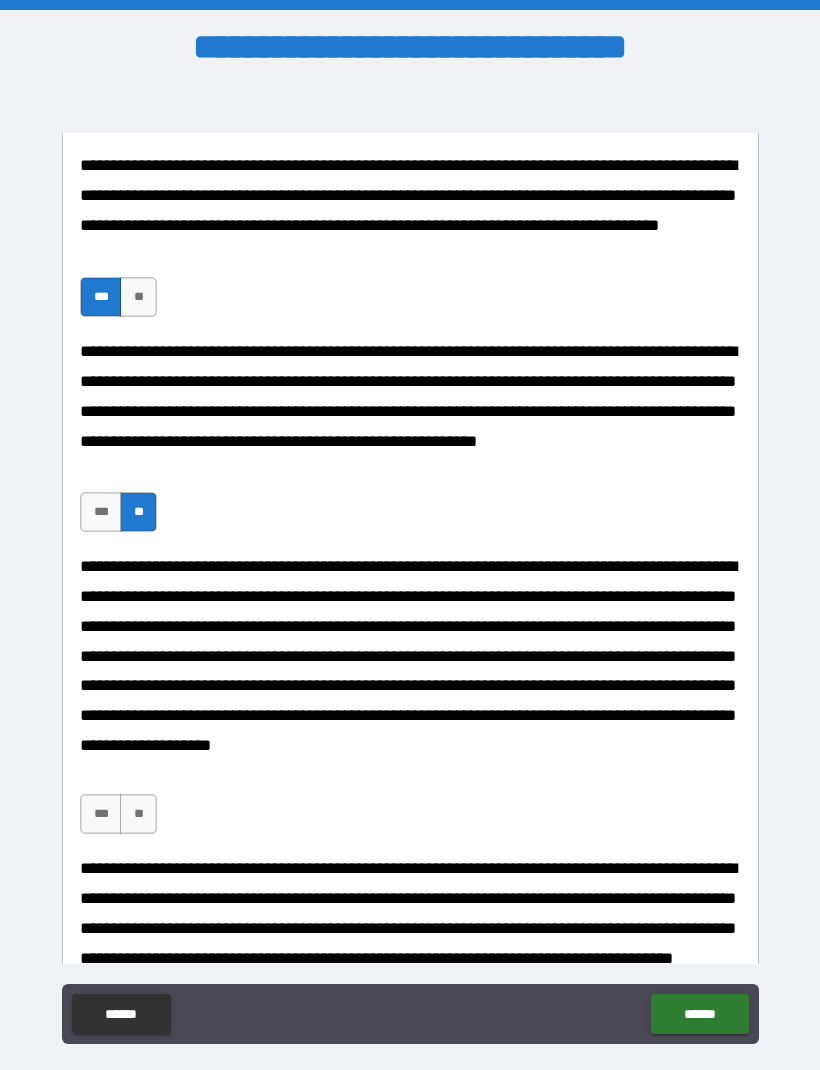 click on "**********" at bounding box center [410, 703] 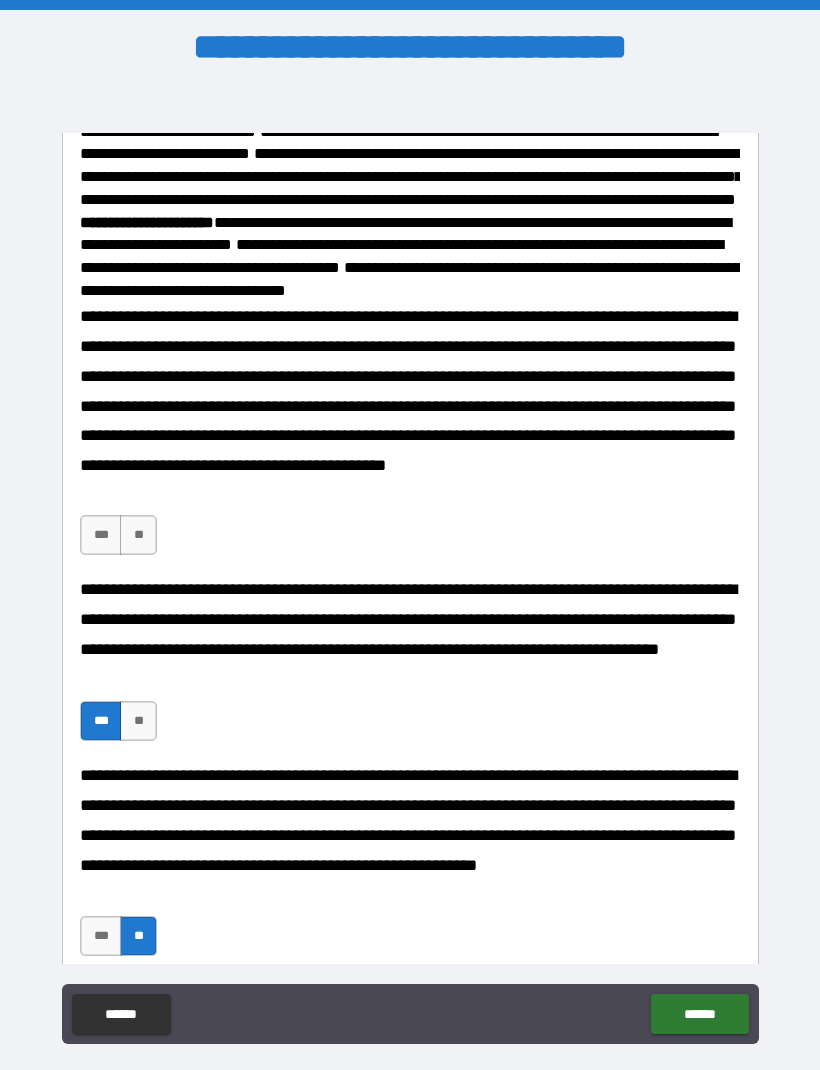 scroll, scrollTop: 312, scrollLeft: 0, axis: vertical 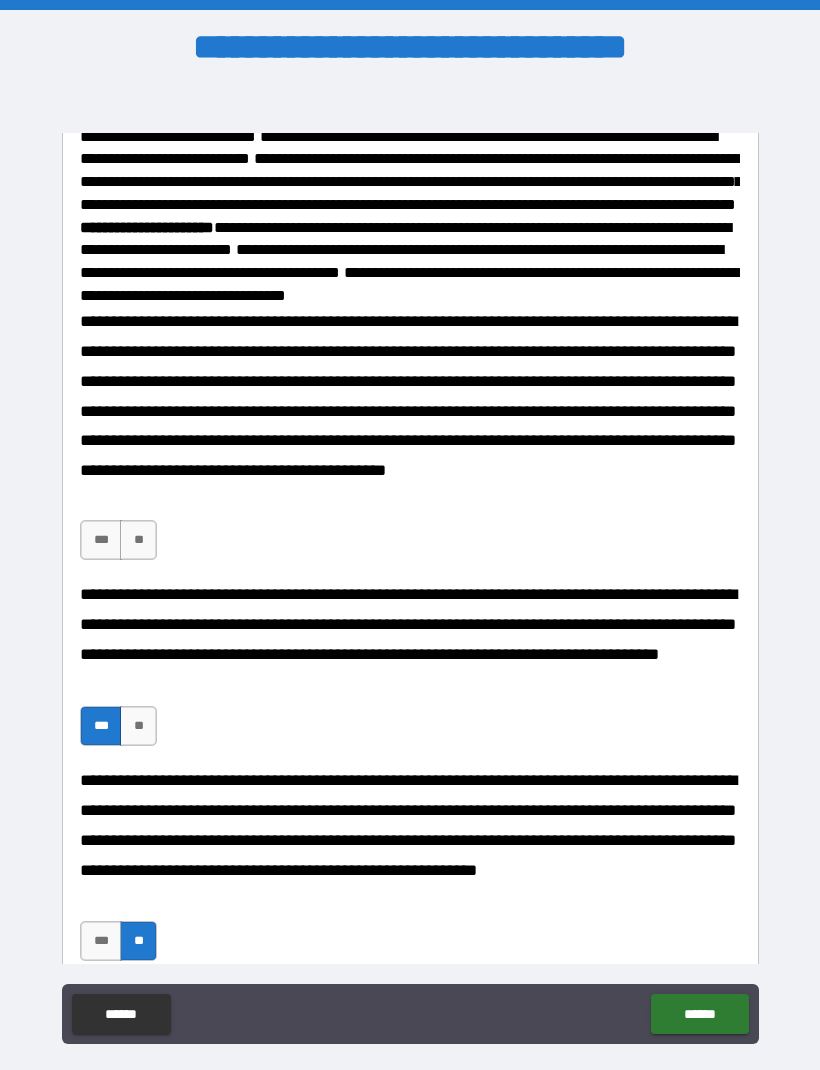 click on "**" at bounding box center [138, 540] 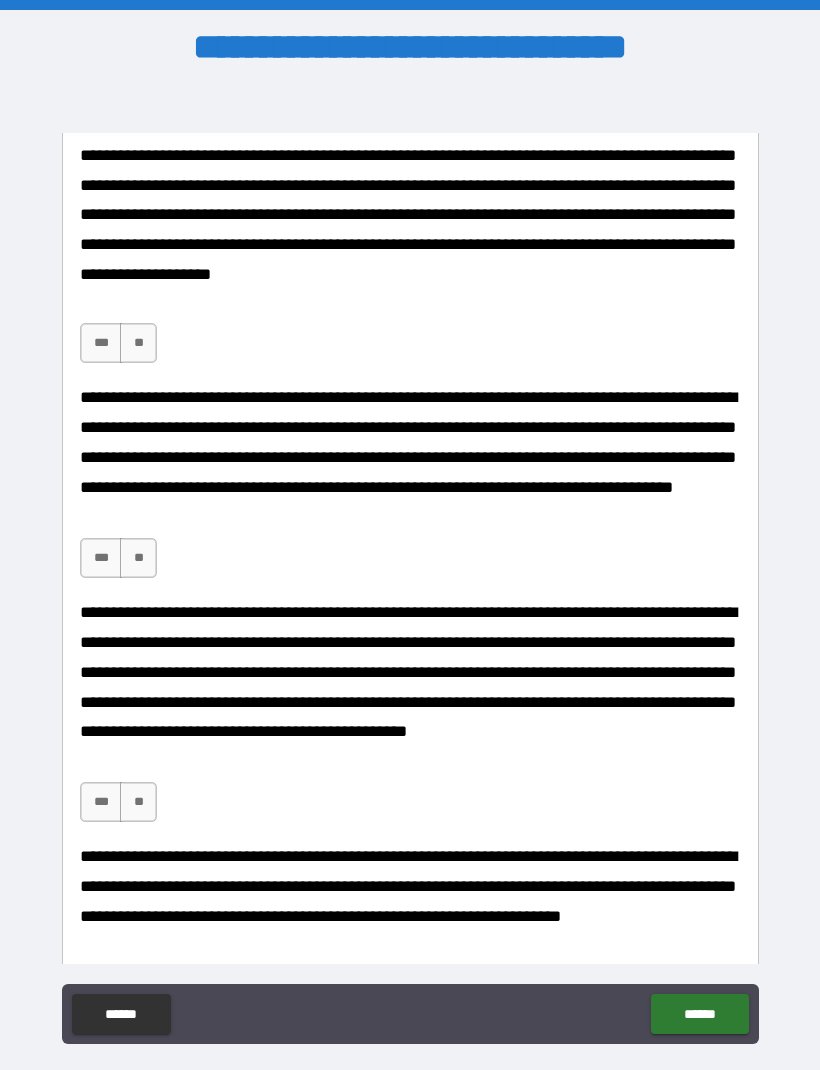 scroll, scrollTop: 1217, scrollLeft: 0, axis: vertical 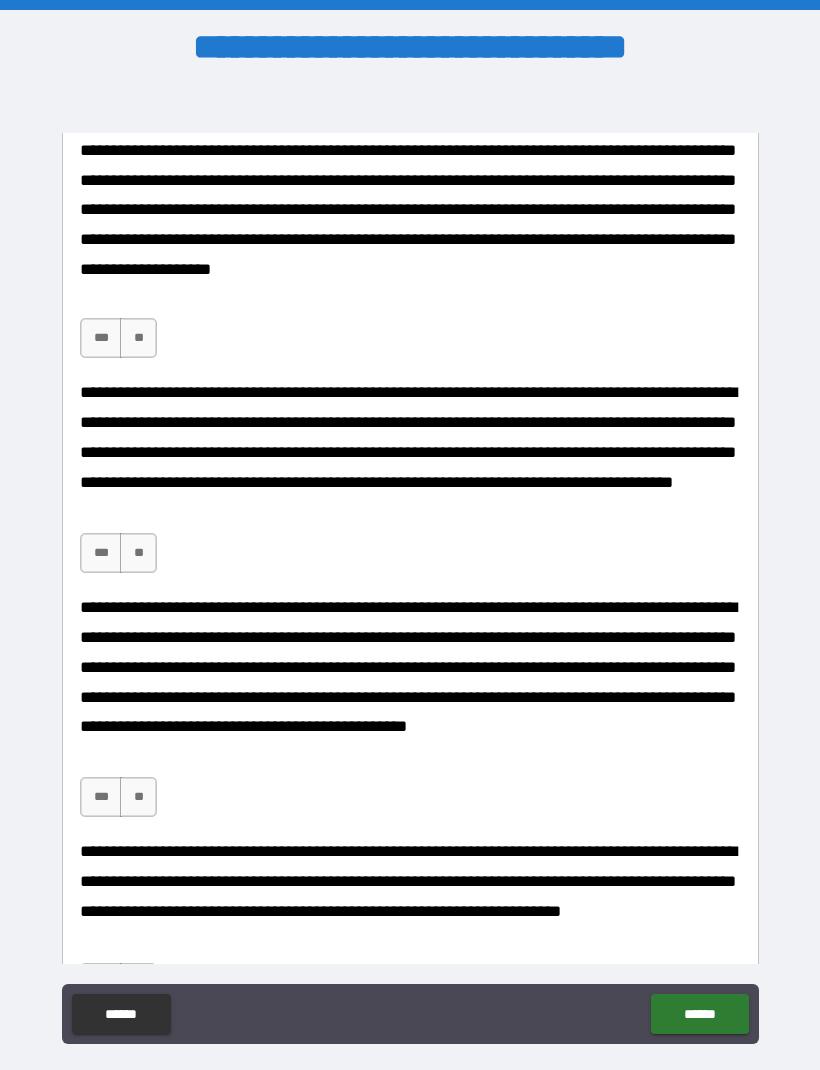 click on "**" at bounding box center [138, 338] 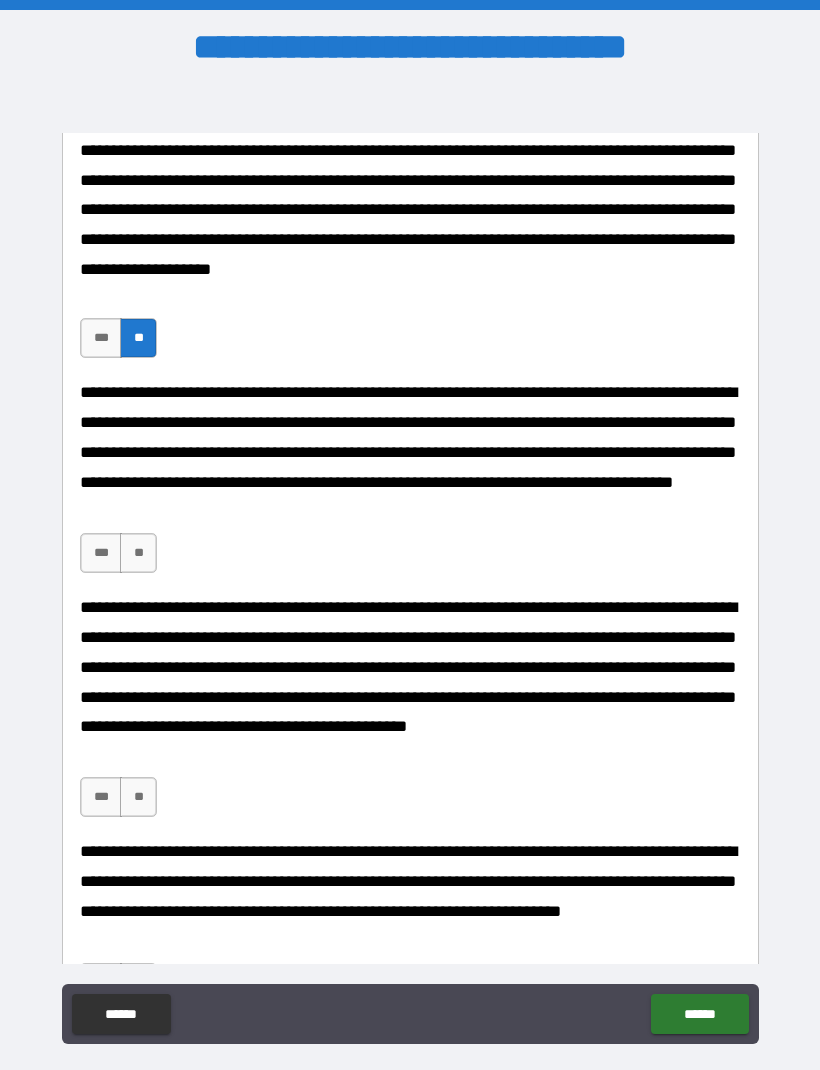 click on "**" at bounding box center [138, 553] 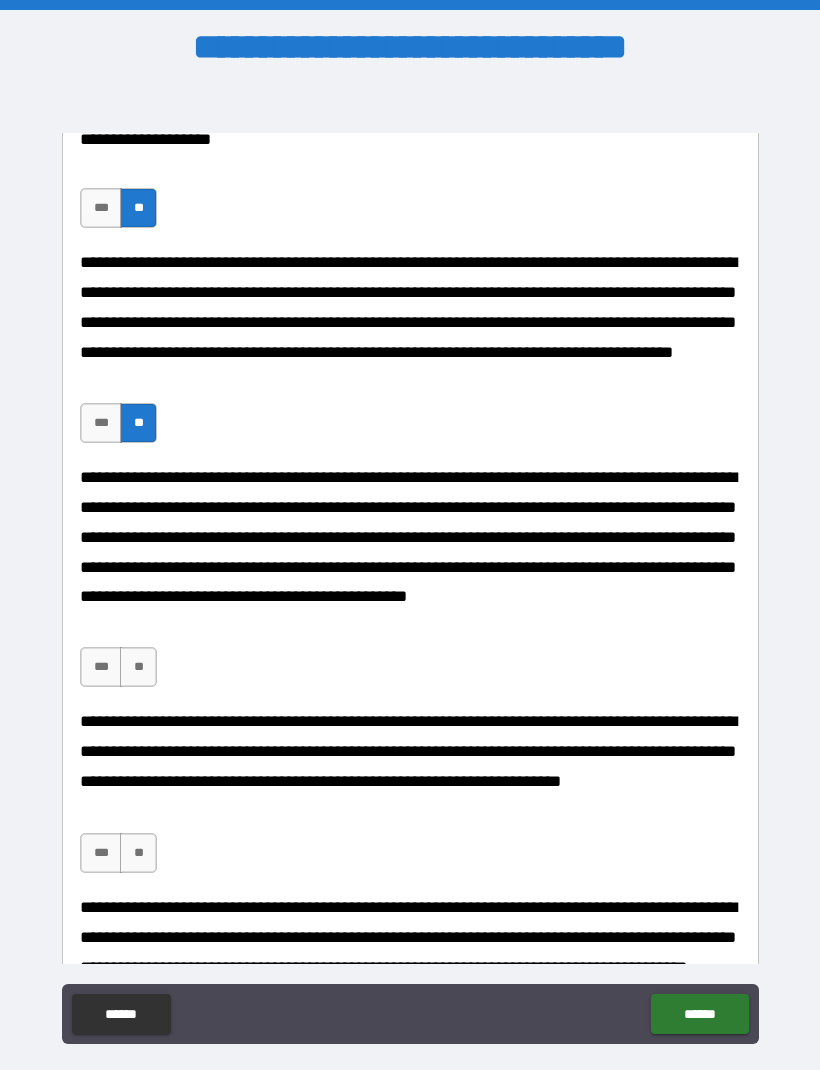 scroll, scrollTop: 1344, scrollLeft: 0, axis: vertical 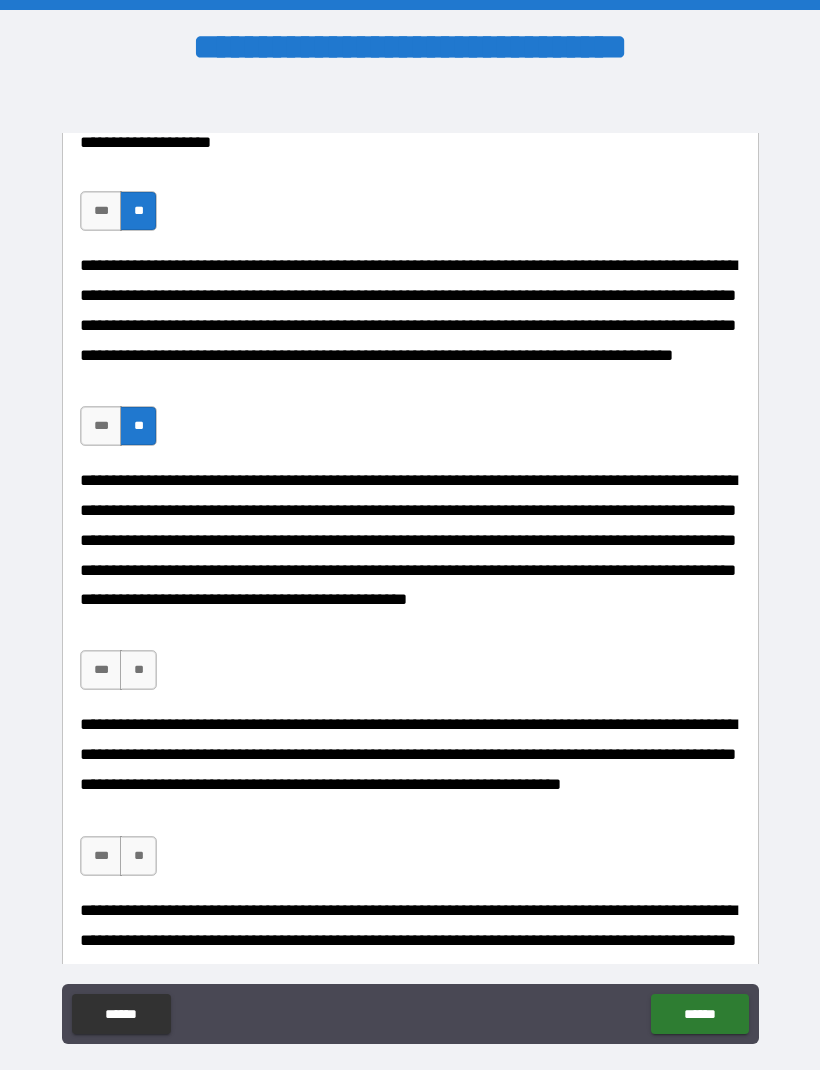 click on "**********" at bounding box center [410, 553] 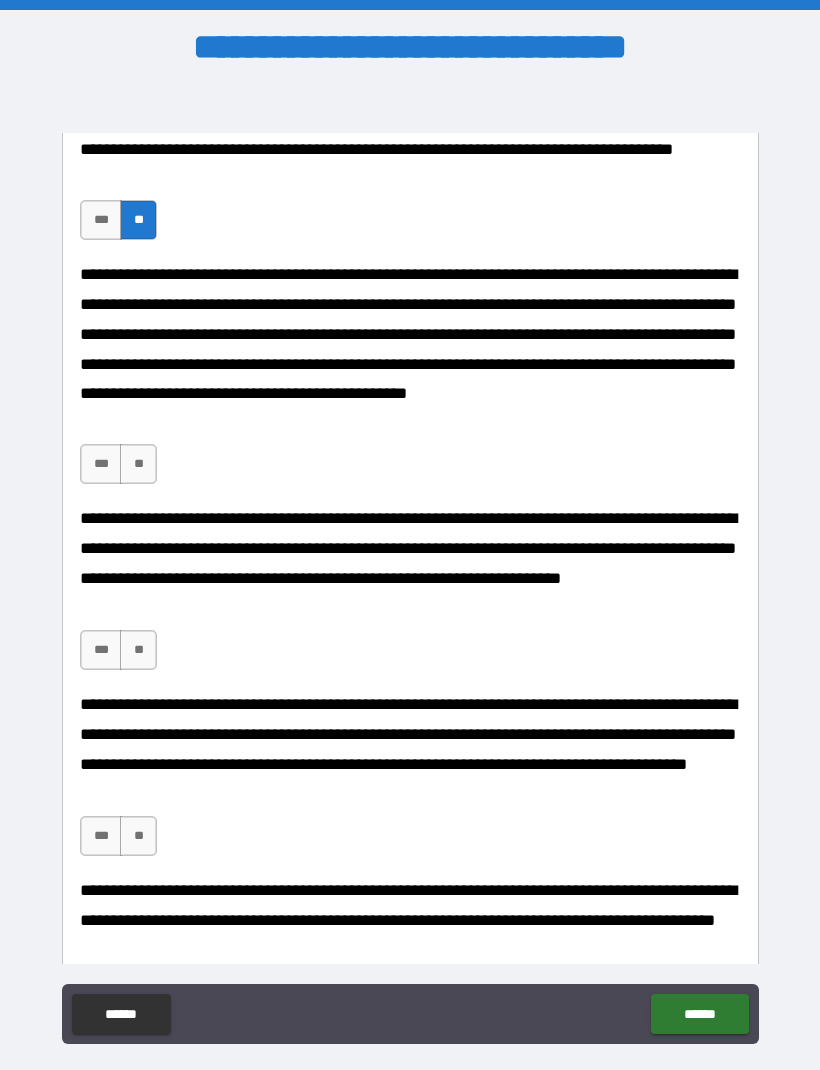 scroll, scrollTop: 1548, scrollLeft: 0, axis: vertical 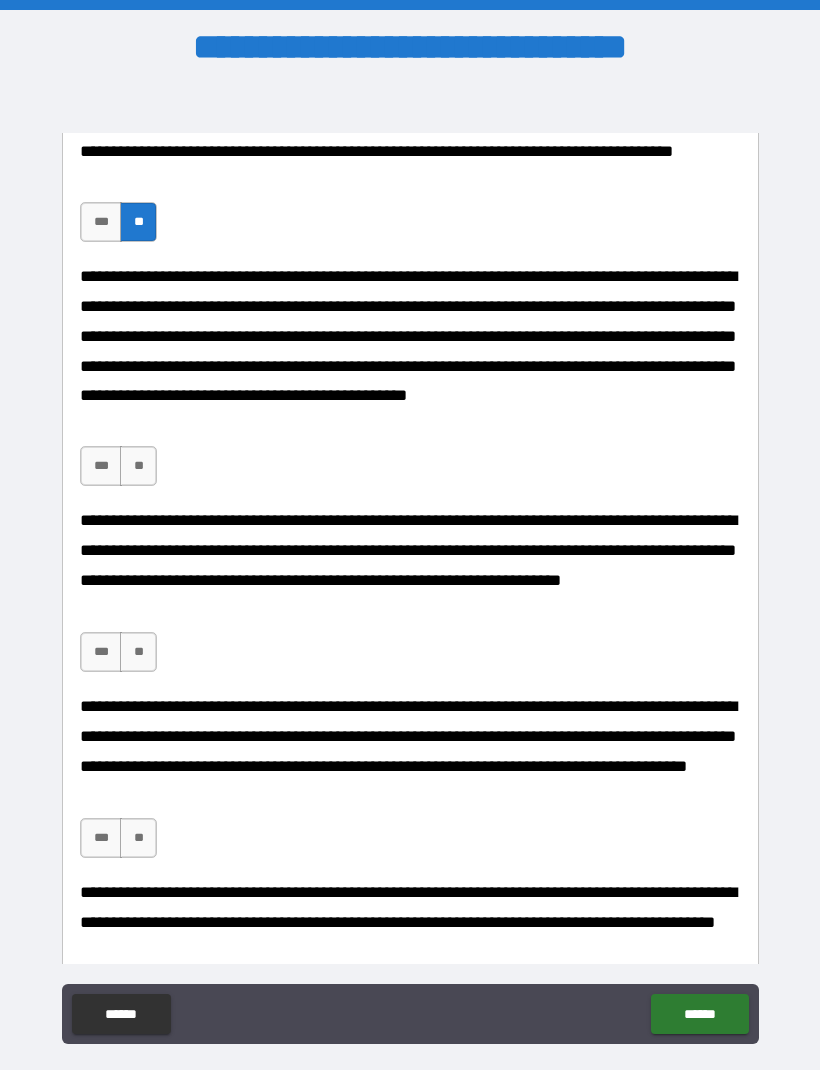 click on "**" at bounding box center [138, 652] 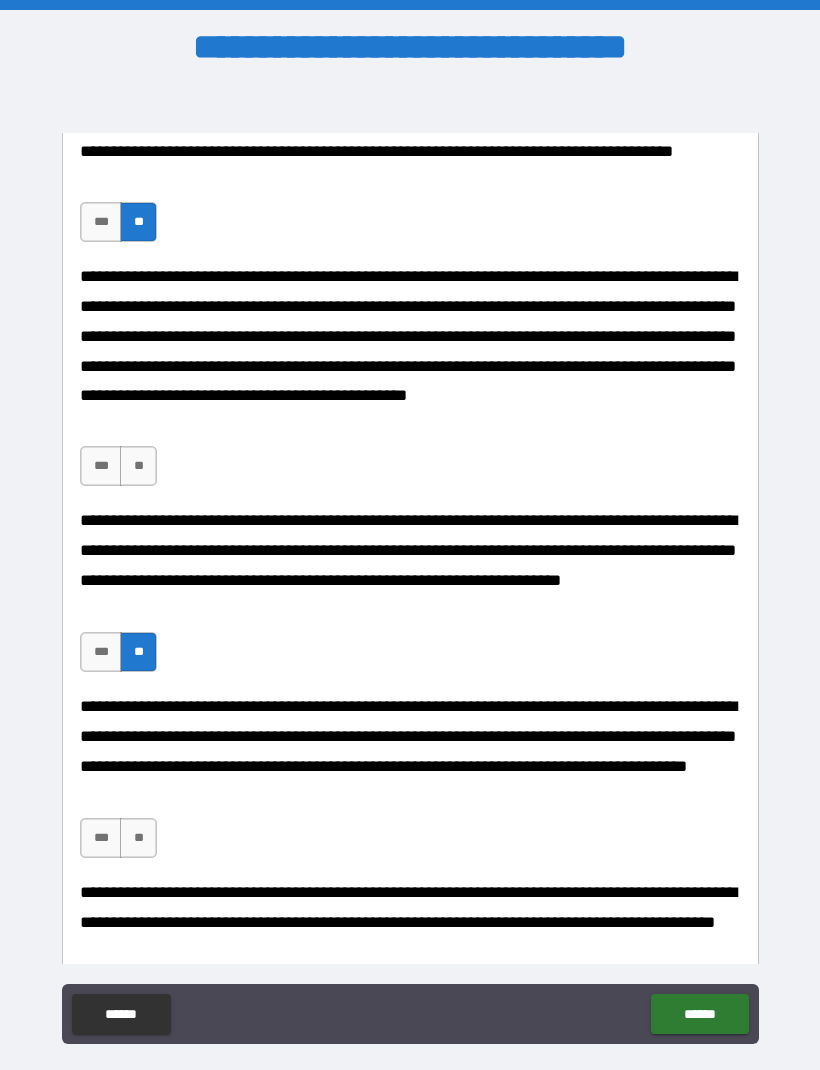 click on "*** **" at bounding box center [118, 838] 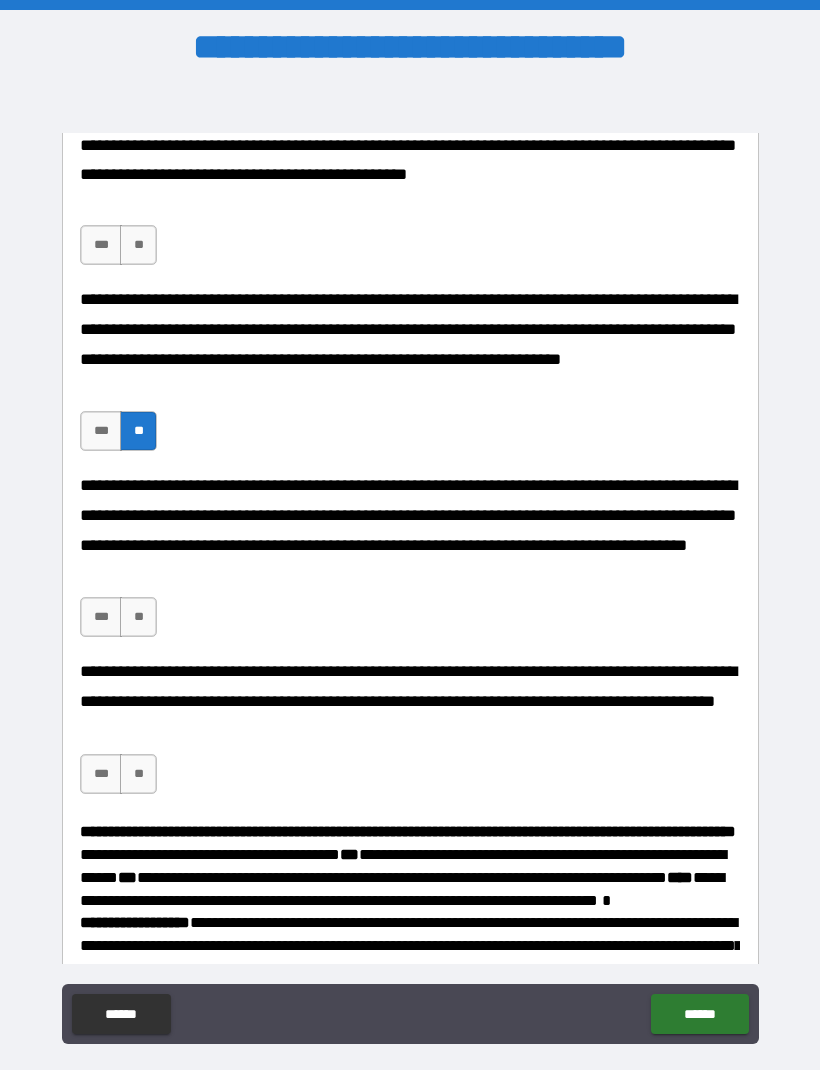scroll, scrollTop: 1767, scrollLeft: 0, axis: vertical 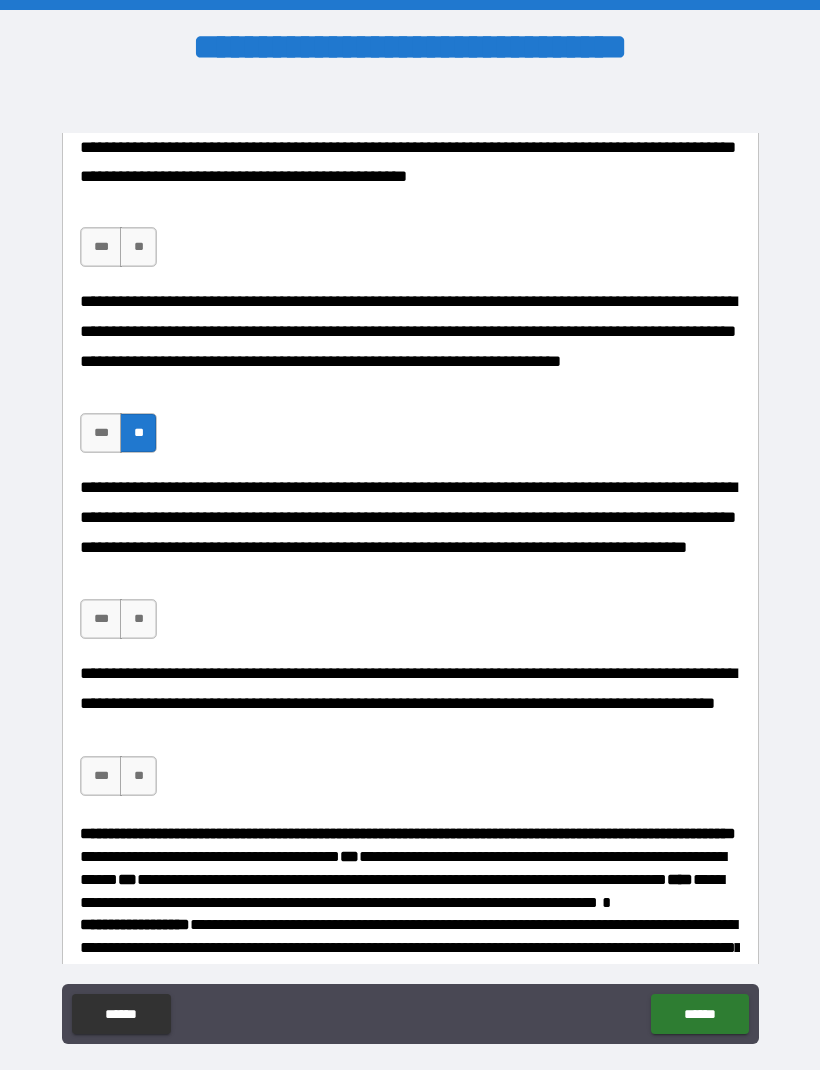 click on "**" at bounding box center (138, 619) 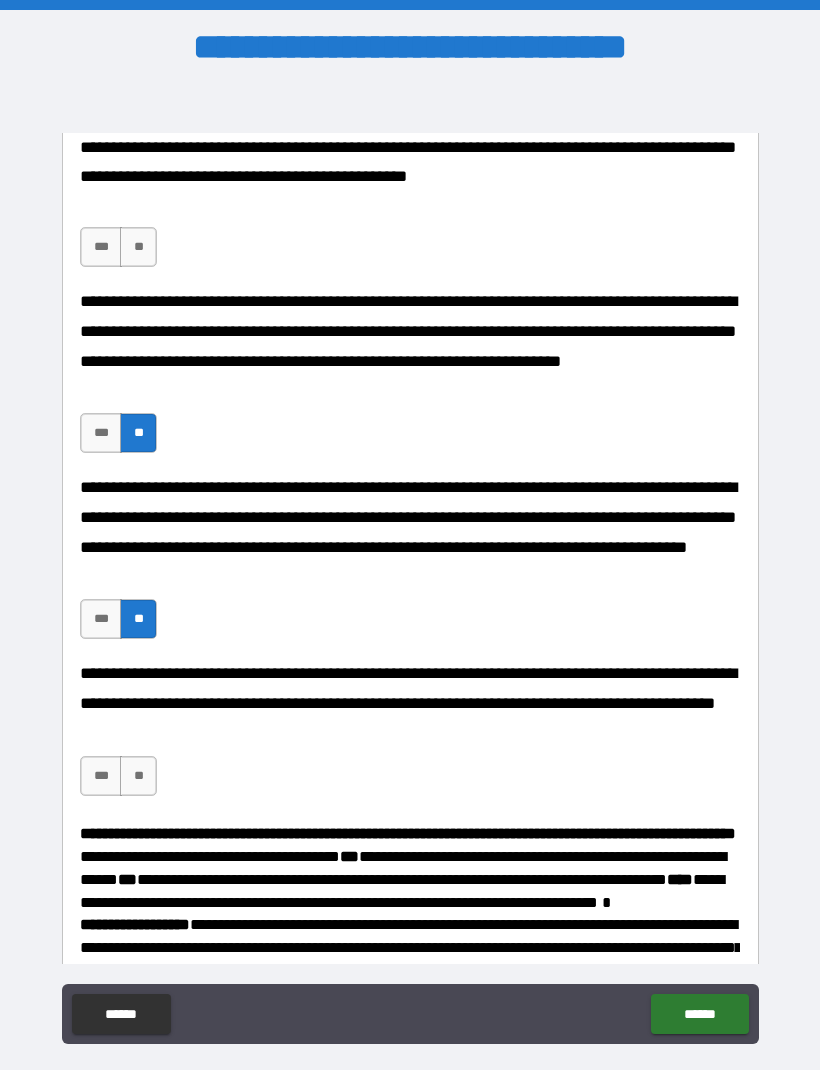 click on "***" at bounding box center [101, 776] 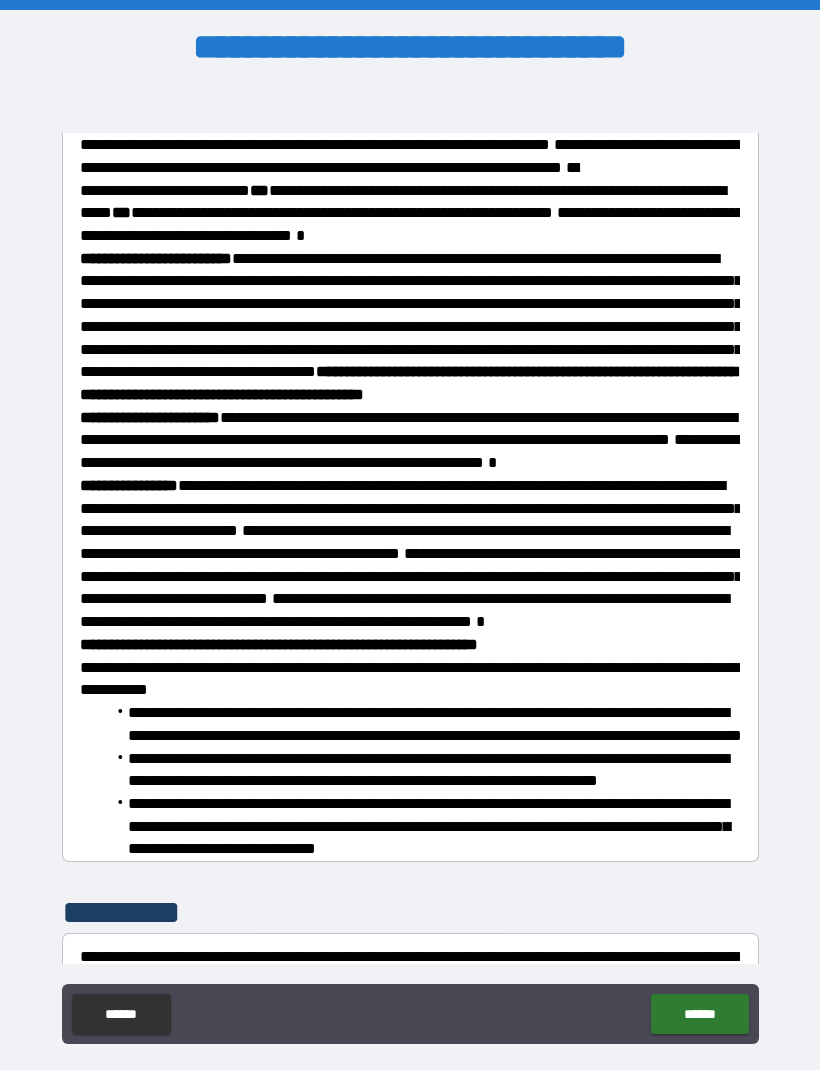 scroll, scrollTop: 3452, scrollLeft: 0, axis: vertical 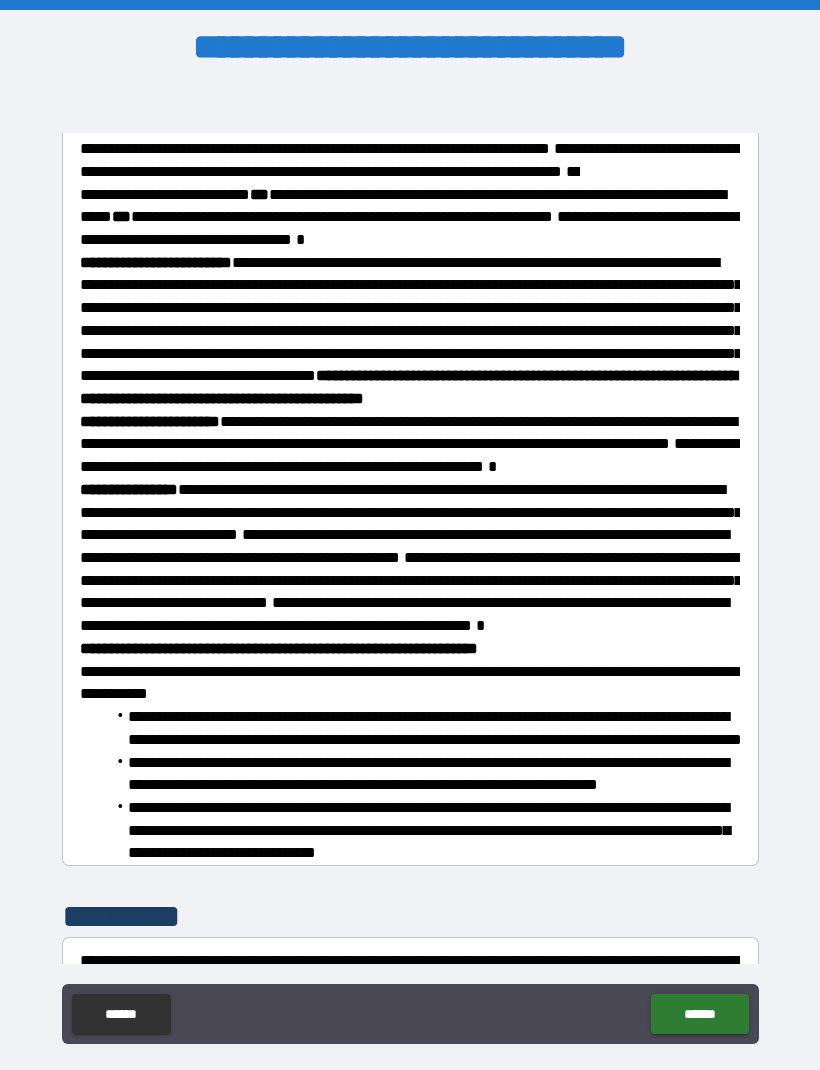click on "**********" at bounding box center [410, 568] 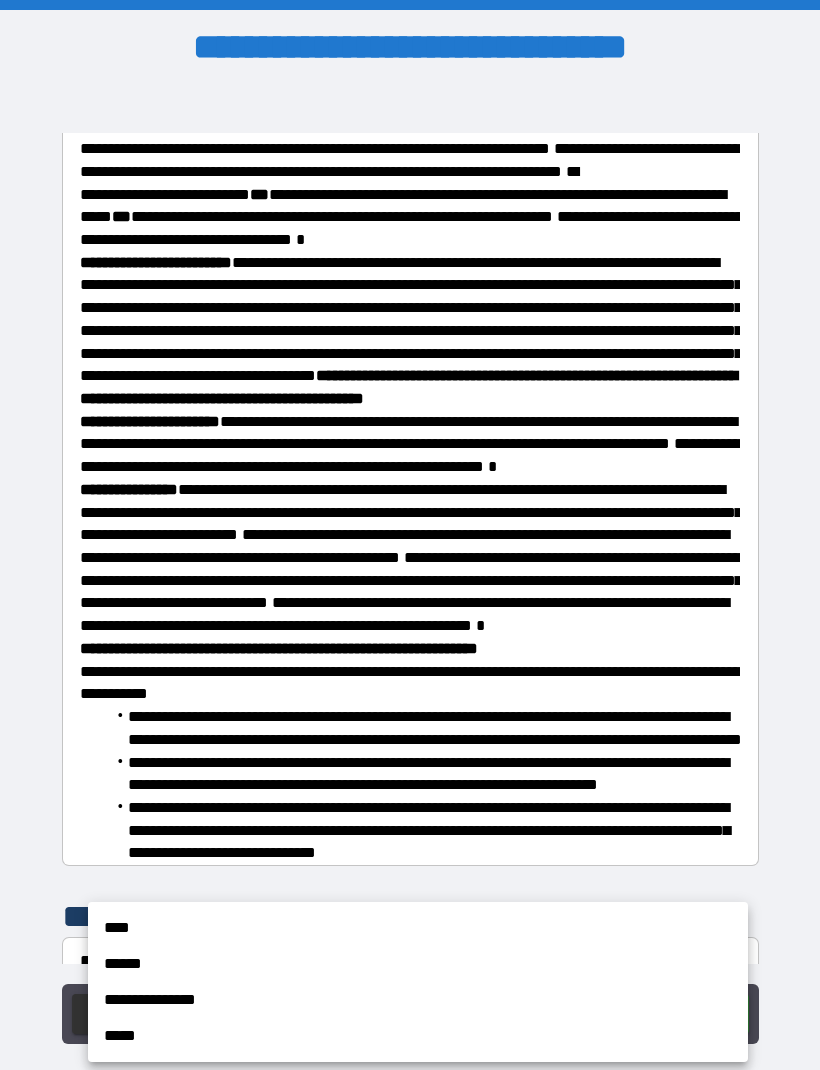 click on "****" at bounding box center (418, 928) 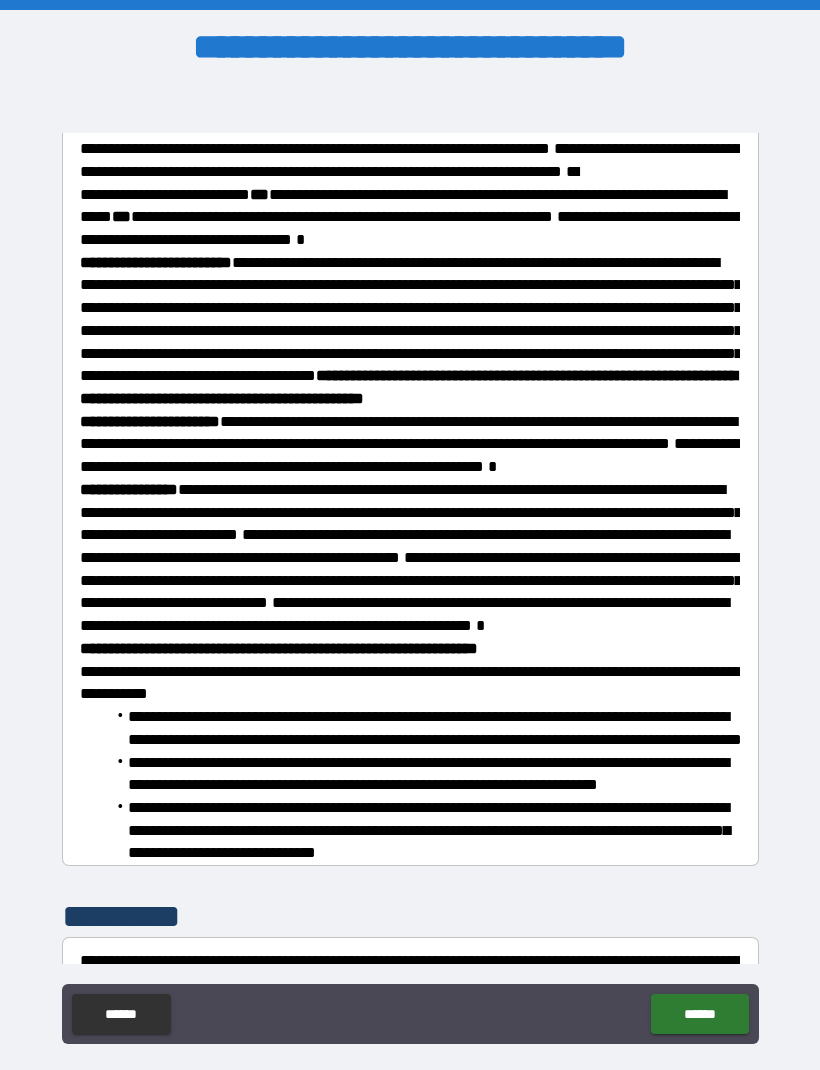 click on "*********" at bounding box center [410, 1078] 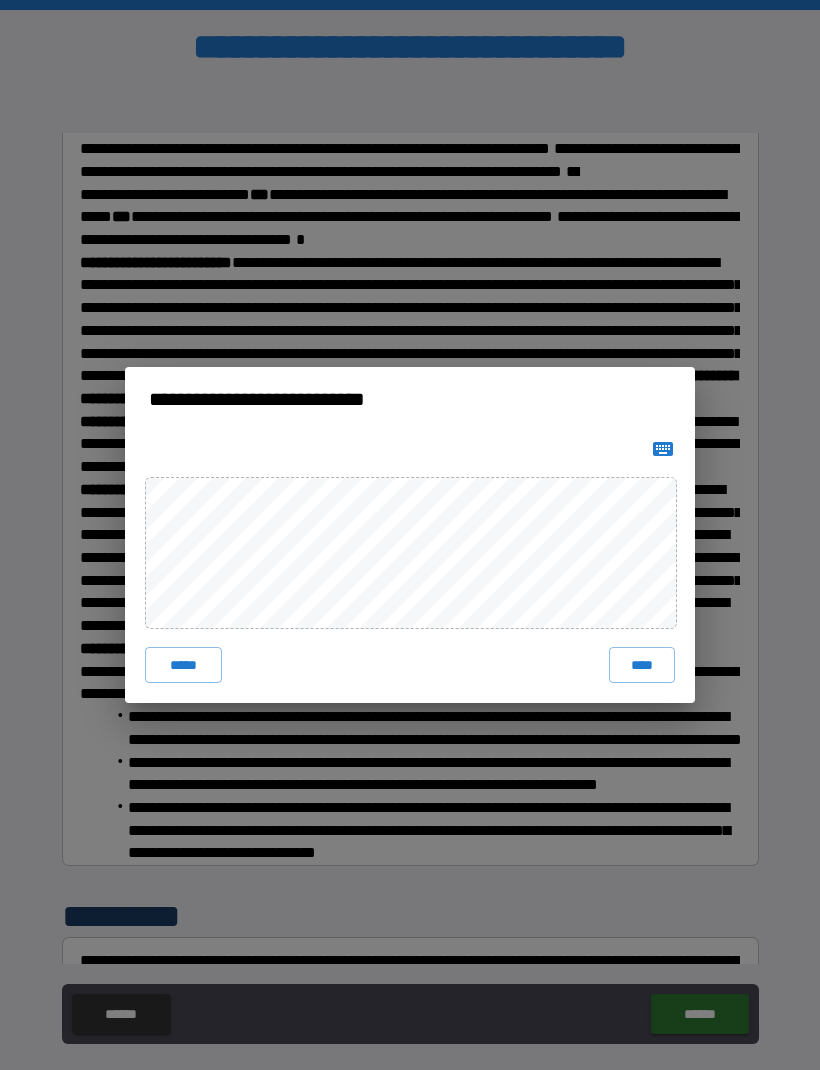 click on "****" at bounding box center [642, 665] 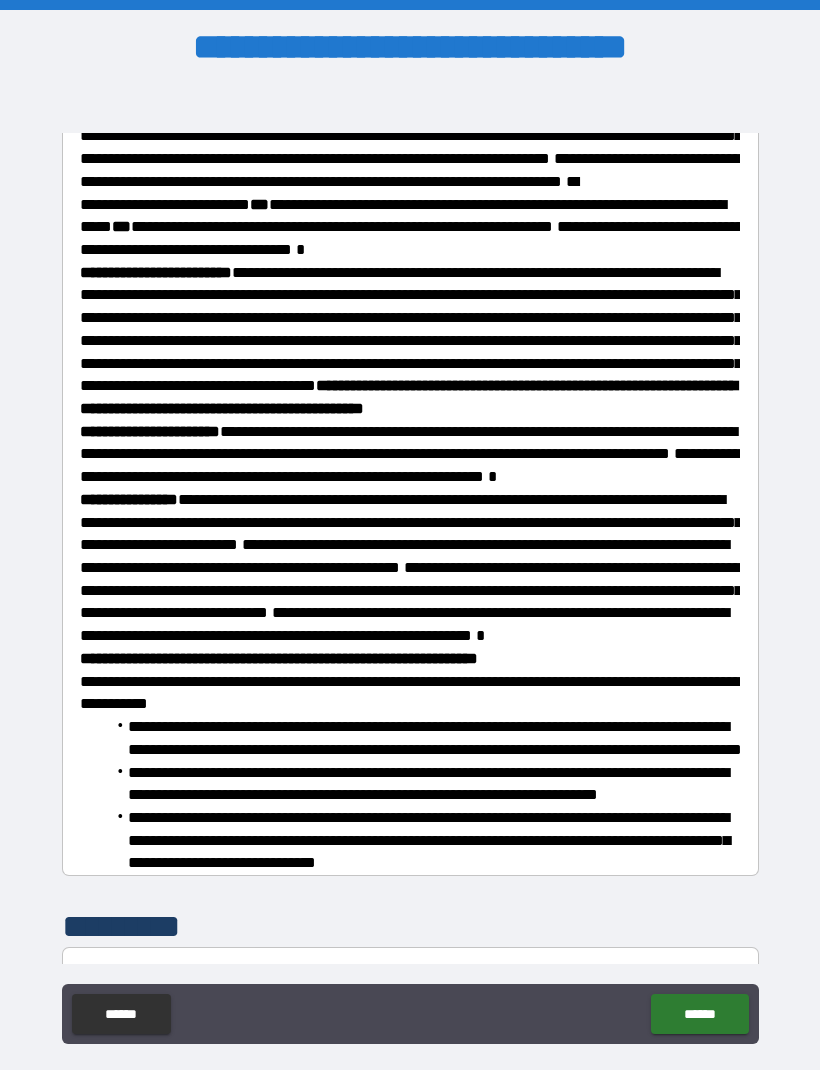 click on "******" at bounding box center (699, 1014) 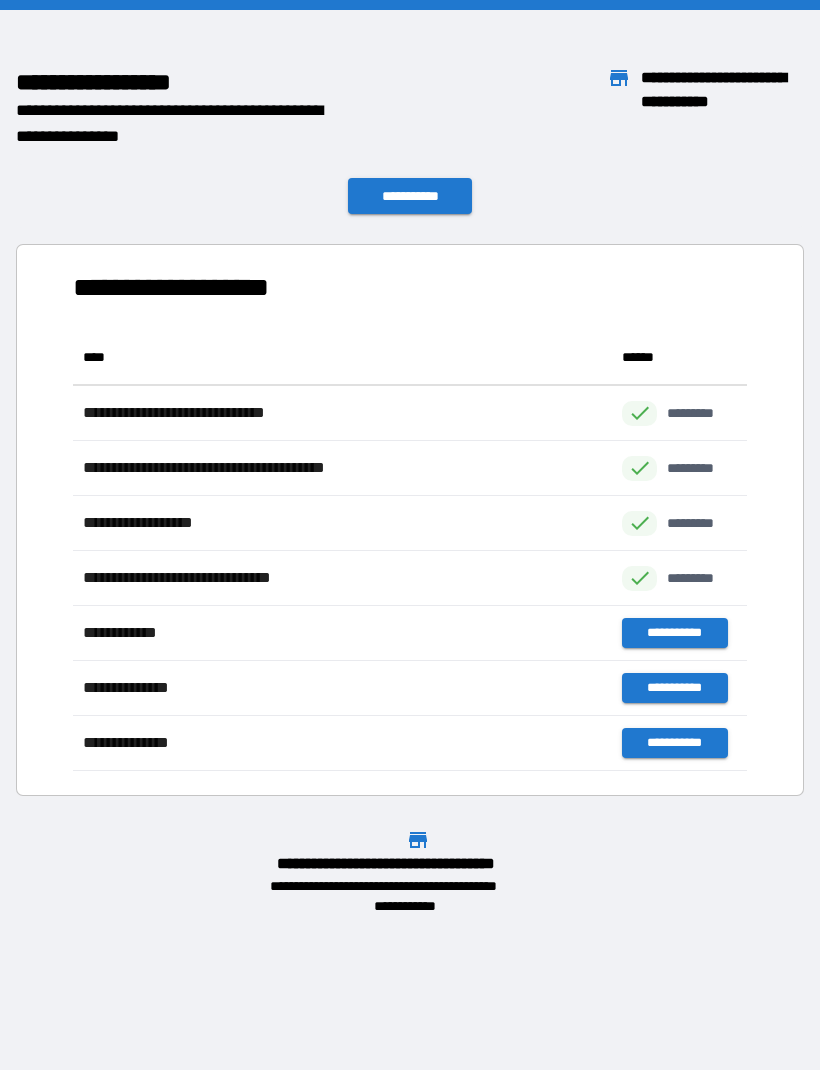 scroll, scrollTop: 1, scrollLeft: 1, axis: both 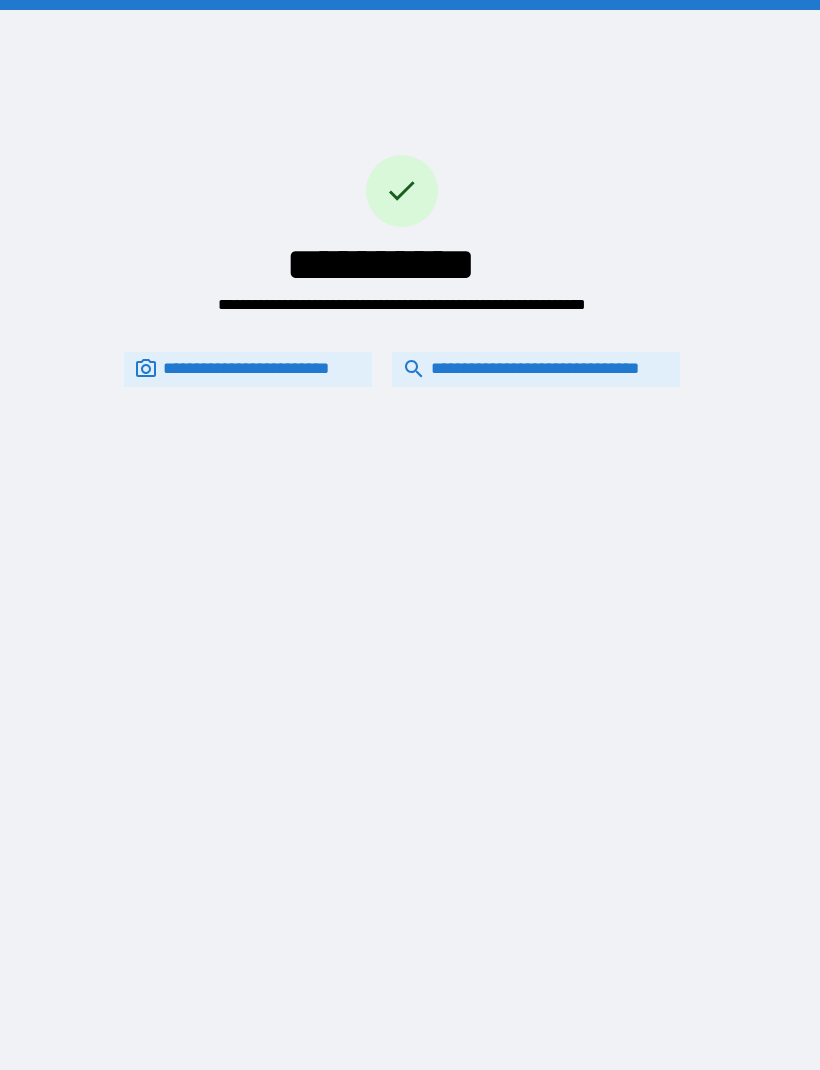 click on "**********" at bounding box center [410, 535] 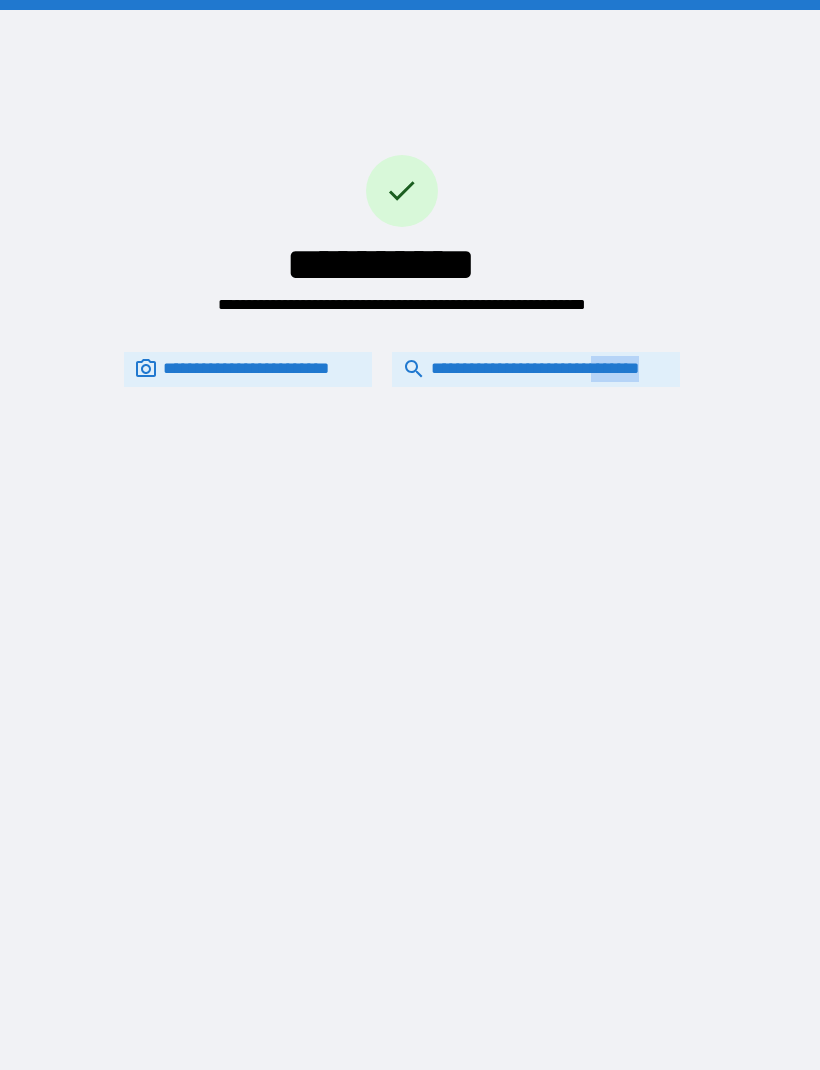 click on "**********" at bounding box center [536, 369] 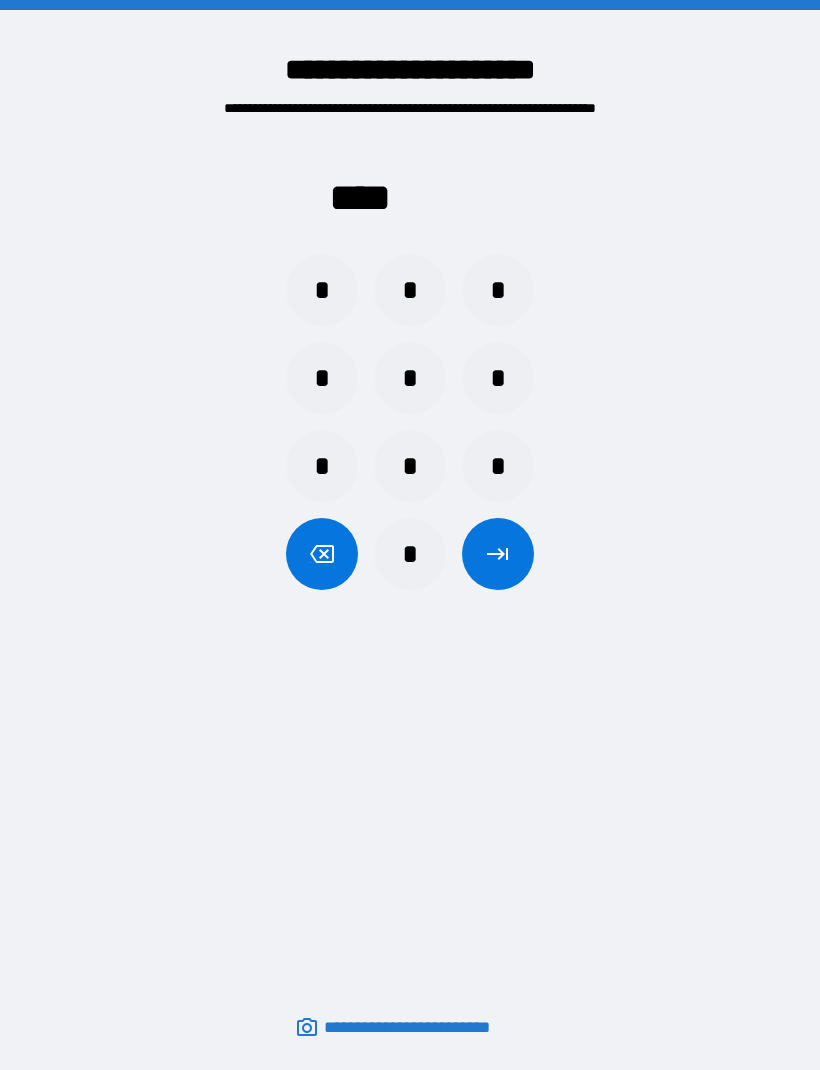 click on "*" at bounding box center [410, 378] 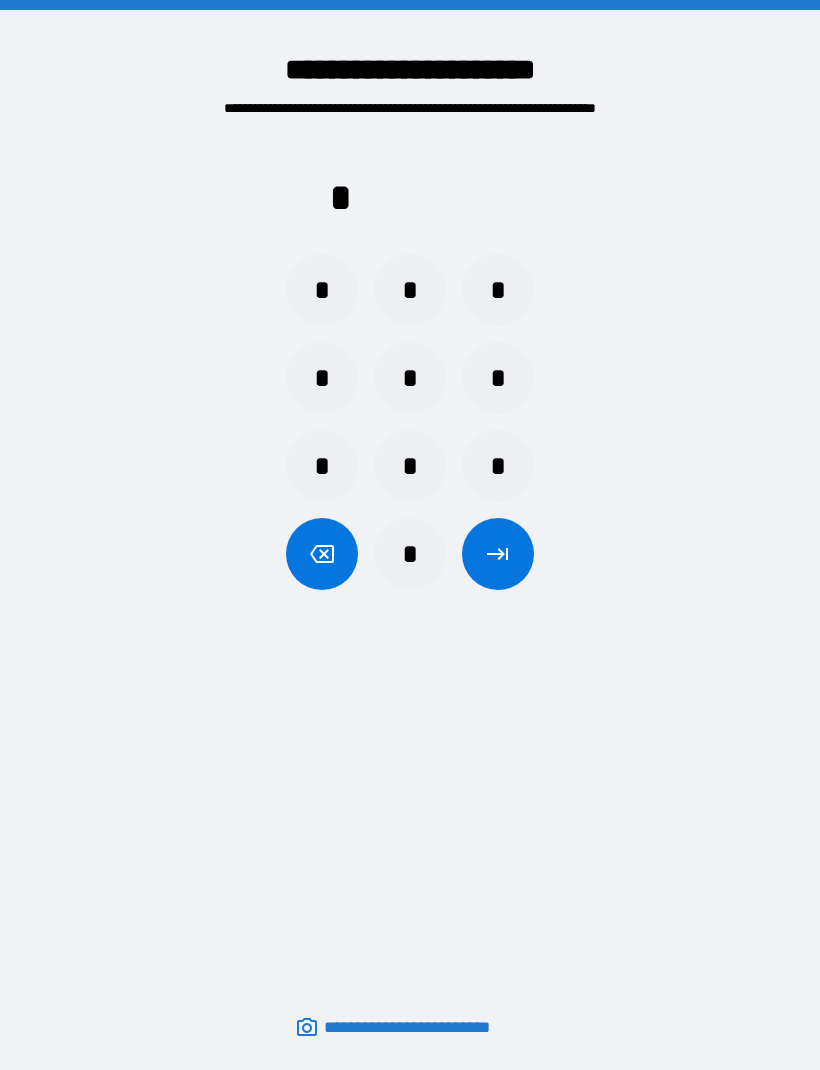 click on "*" at bounding box center (322, 378) 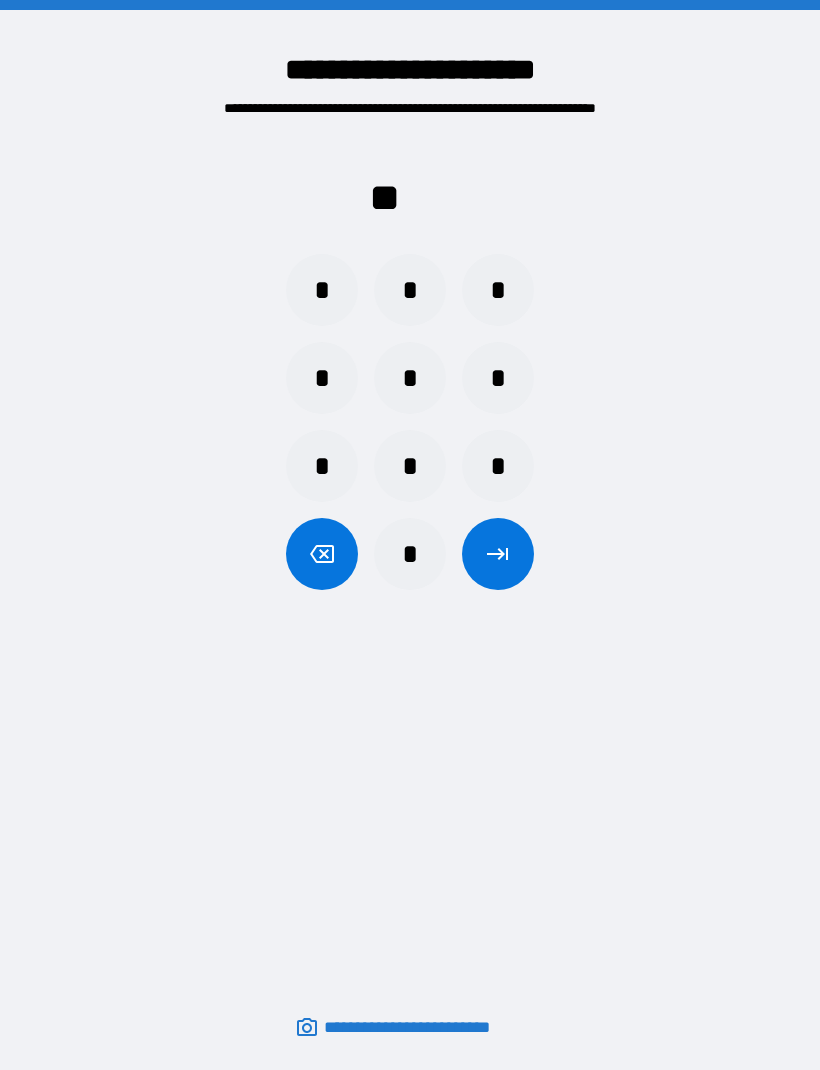 click on "*" at bounding box center [322, 290] 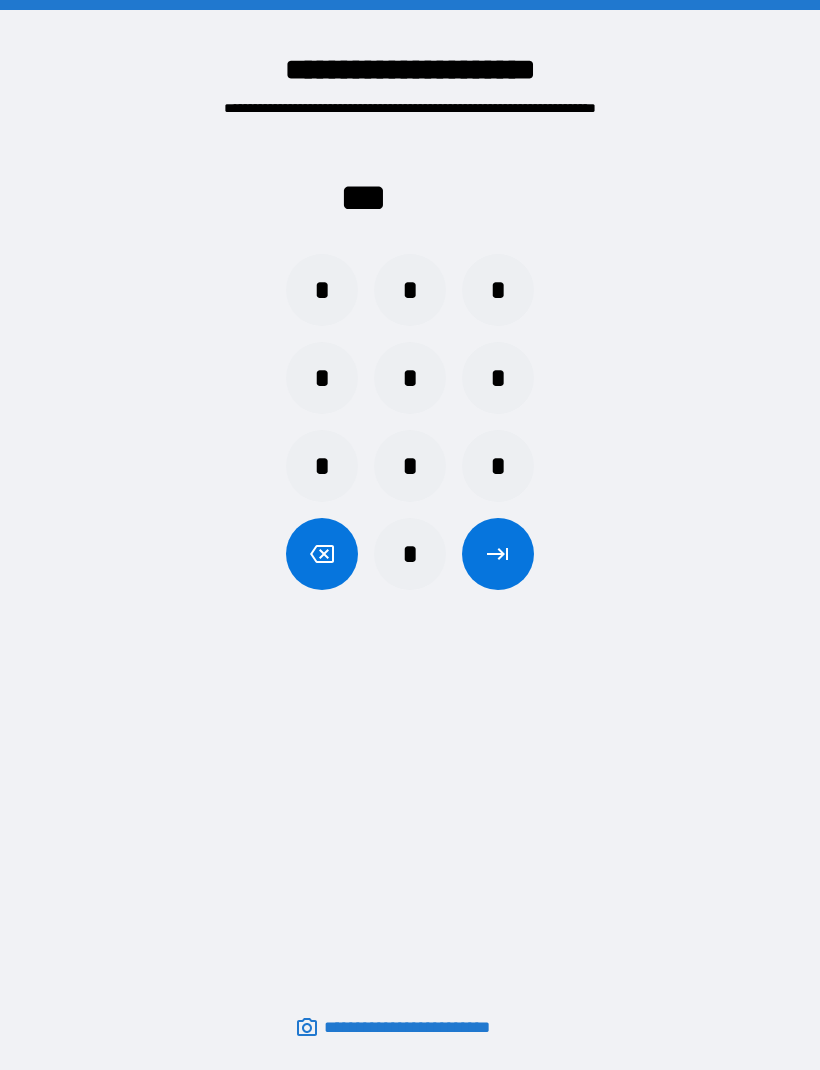 click on "*" at bounding box center (410, 466) 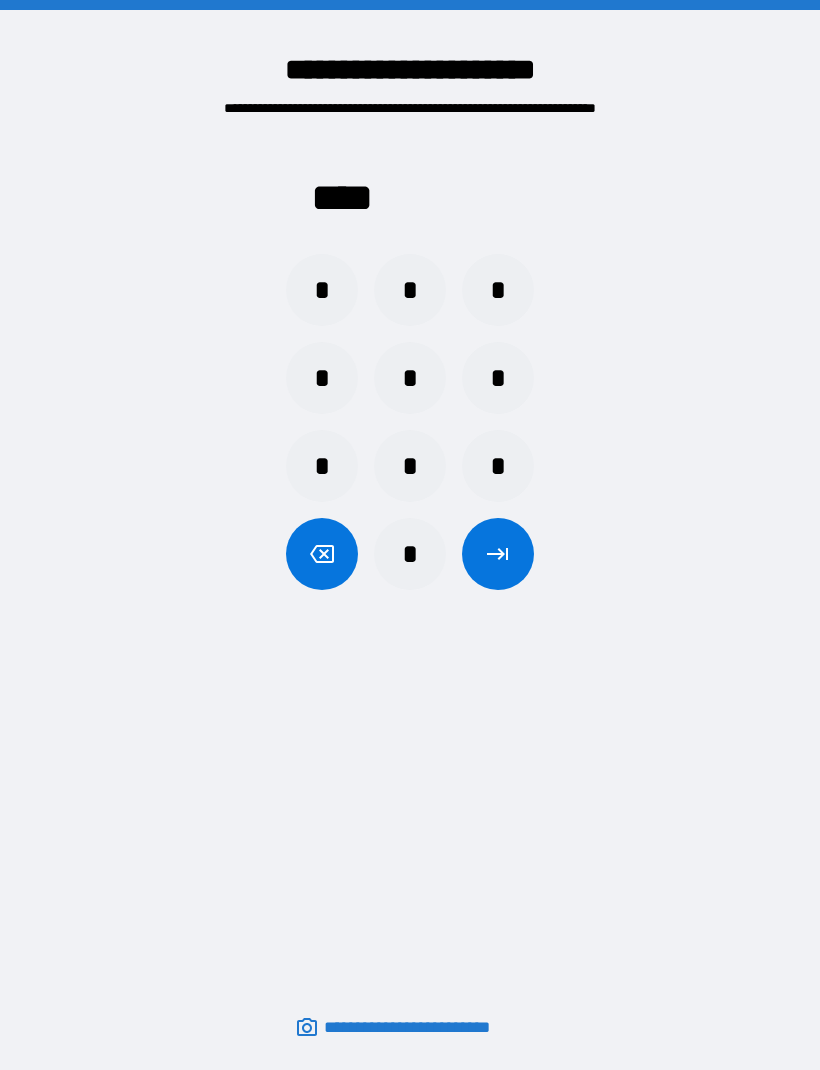 click 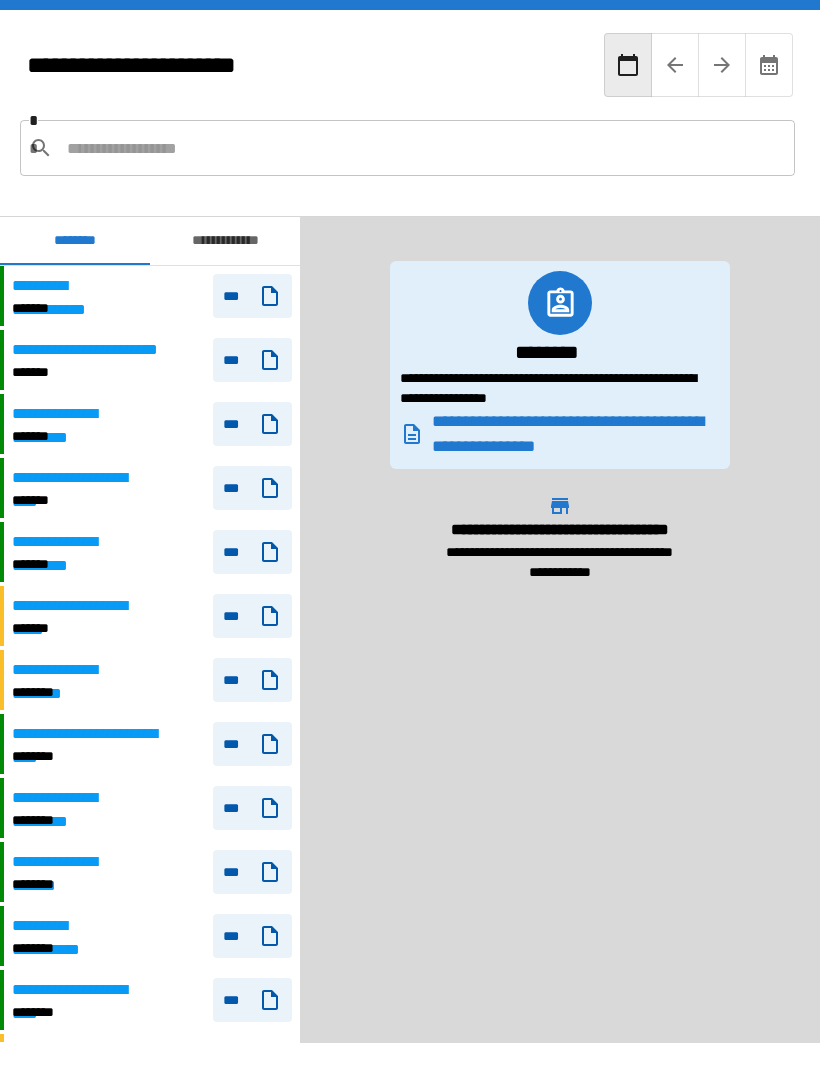 click at bounding box center [423, 148] 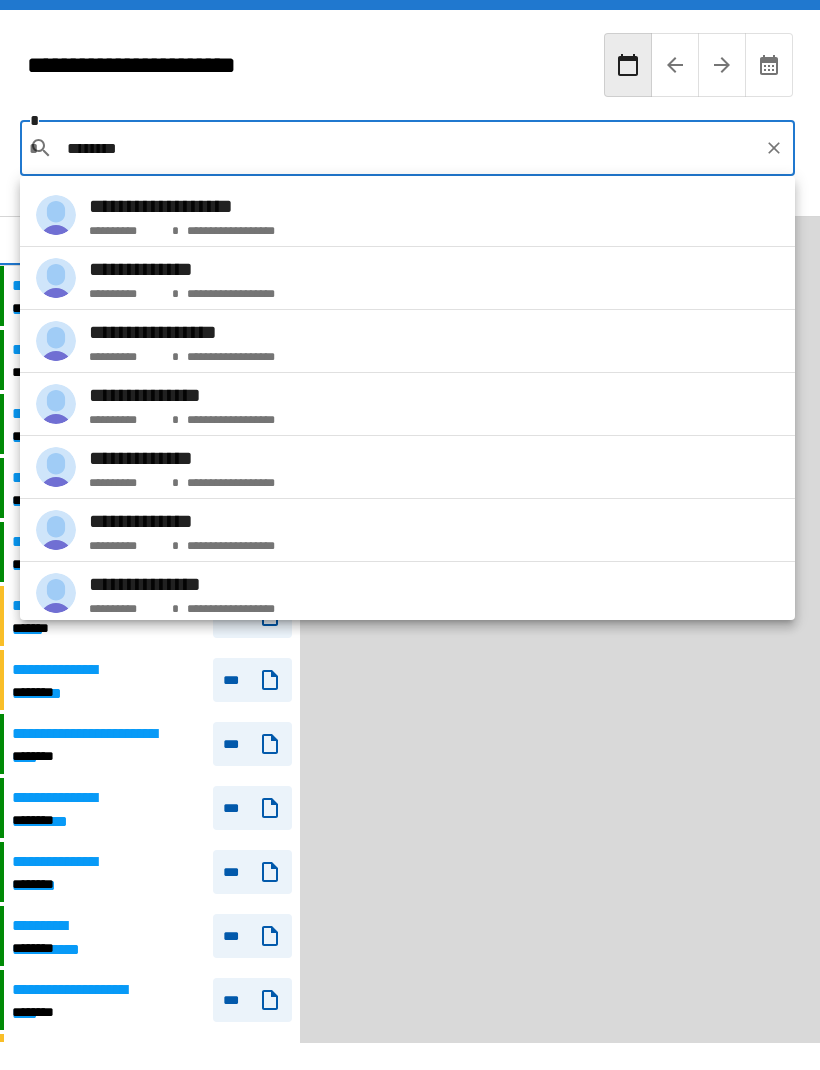 click on "**********" at bounding box center [182, 206] 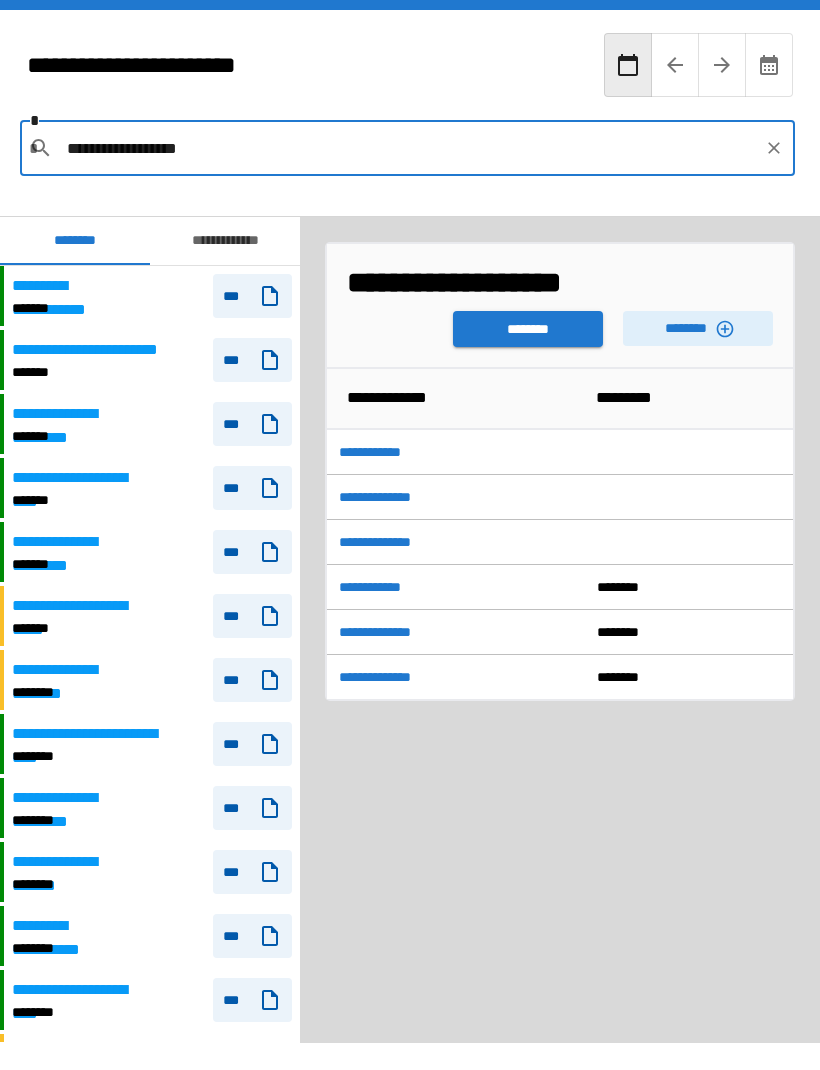 click on "********" at bounding box center (698, 328) 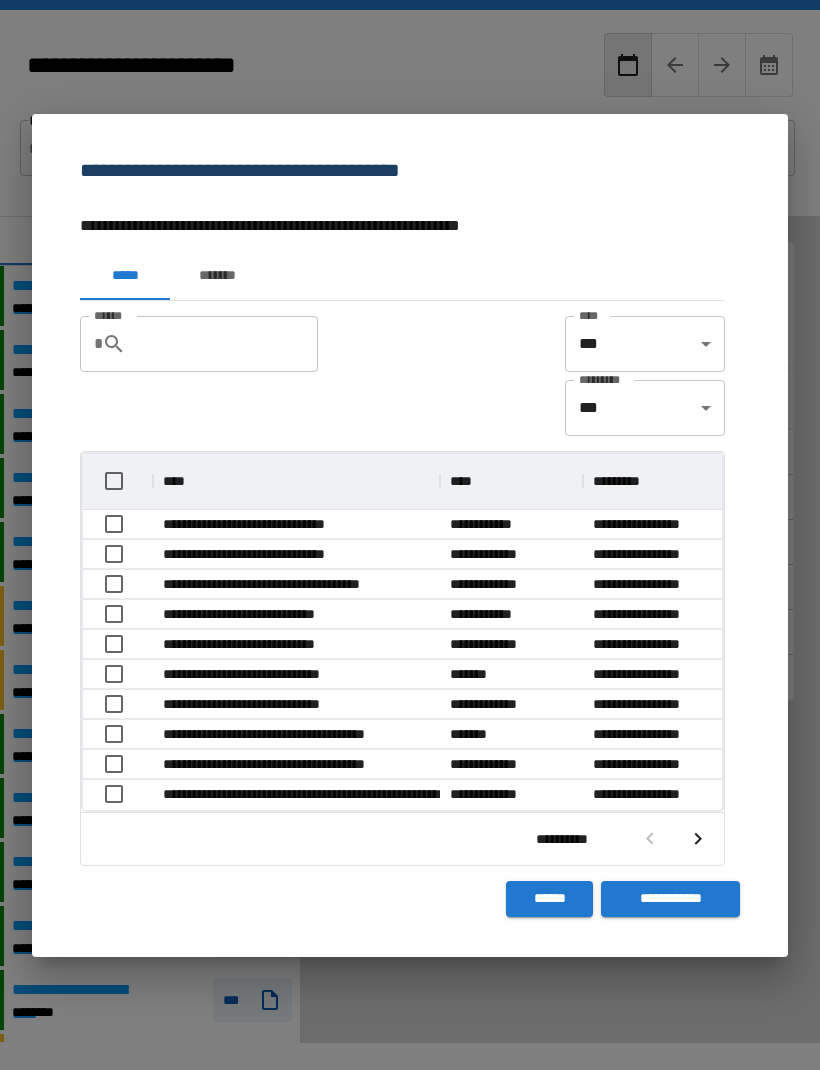scroll, scrollTop: 1, scrollLeft: 1, axis: both 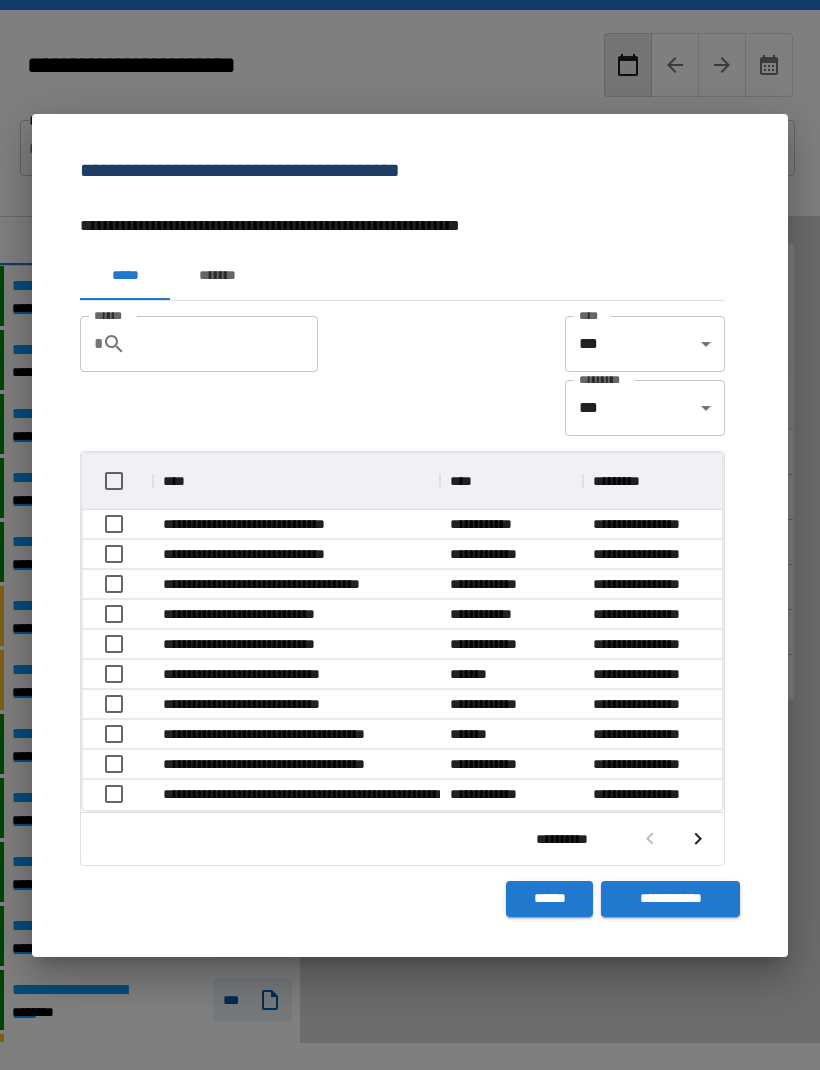click on "*******" at bounding box center [217, 276] 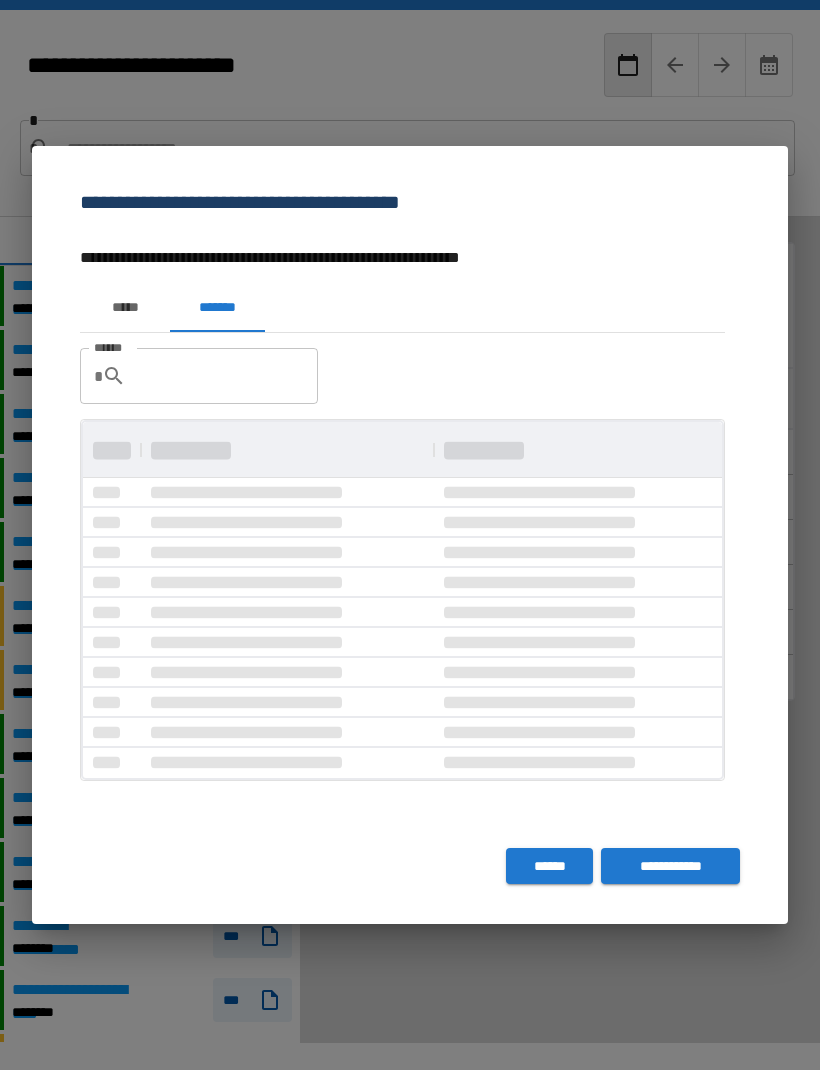 scroll, scrollTop: 0, scrollLeft: 0, axis: both 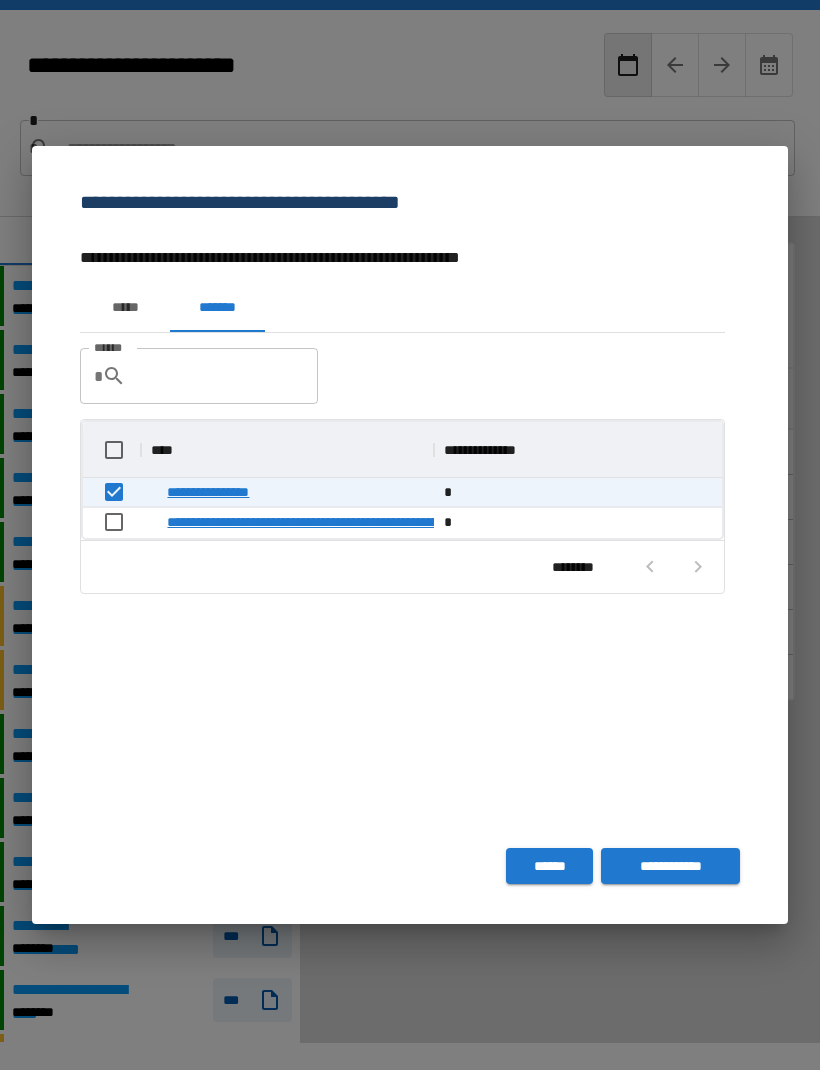 click on "**********" at bounding box center (670, 866) 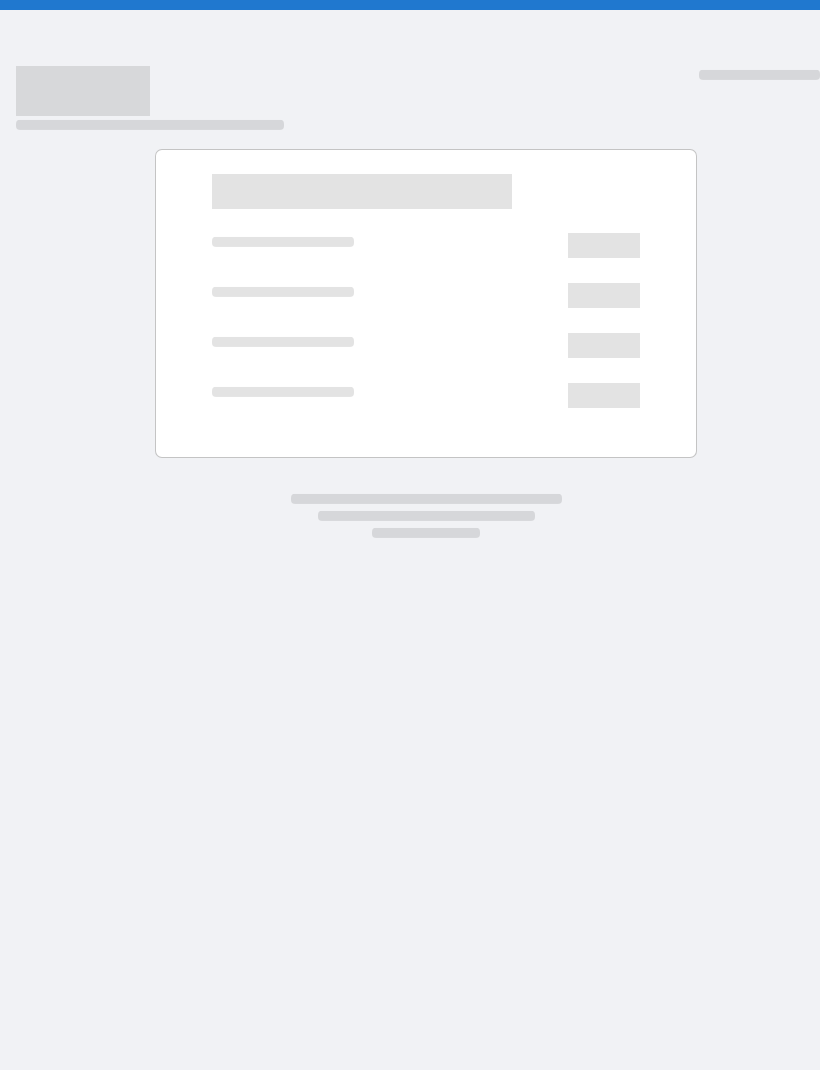 scroll, scrollTop: 0, scrollLeft: 0, axis: both 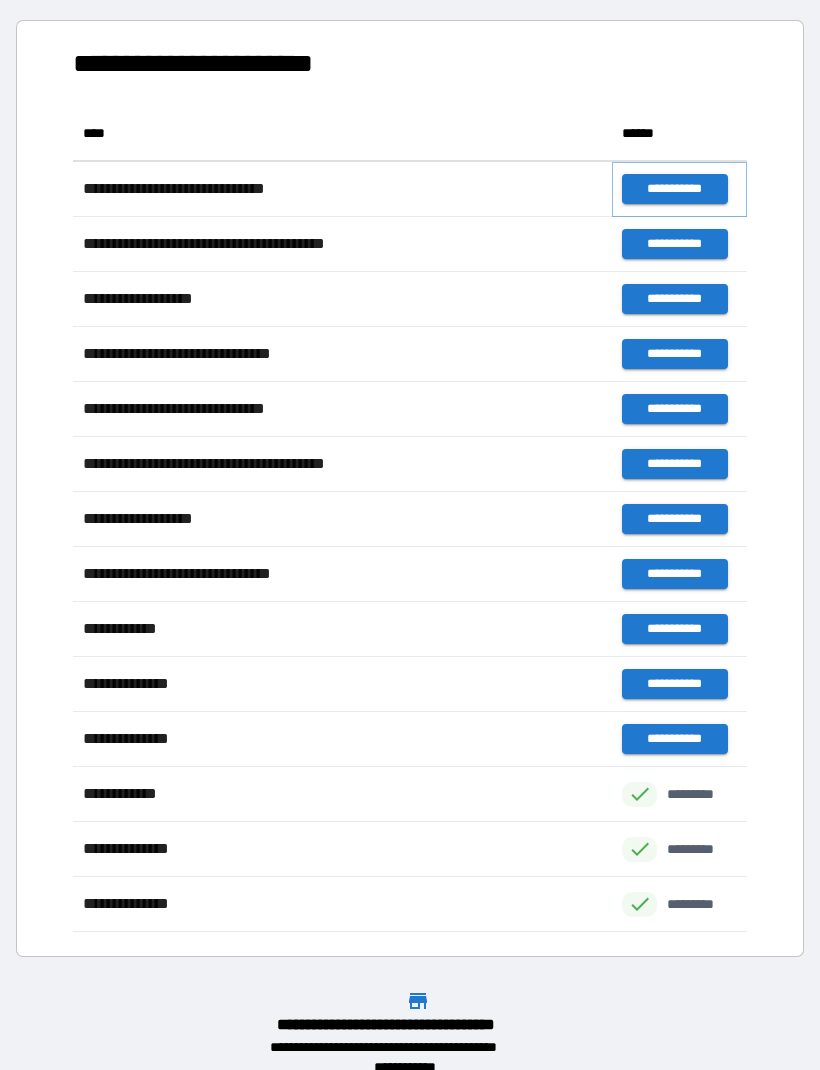 click on "**********" at bounding box center (674, 189) 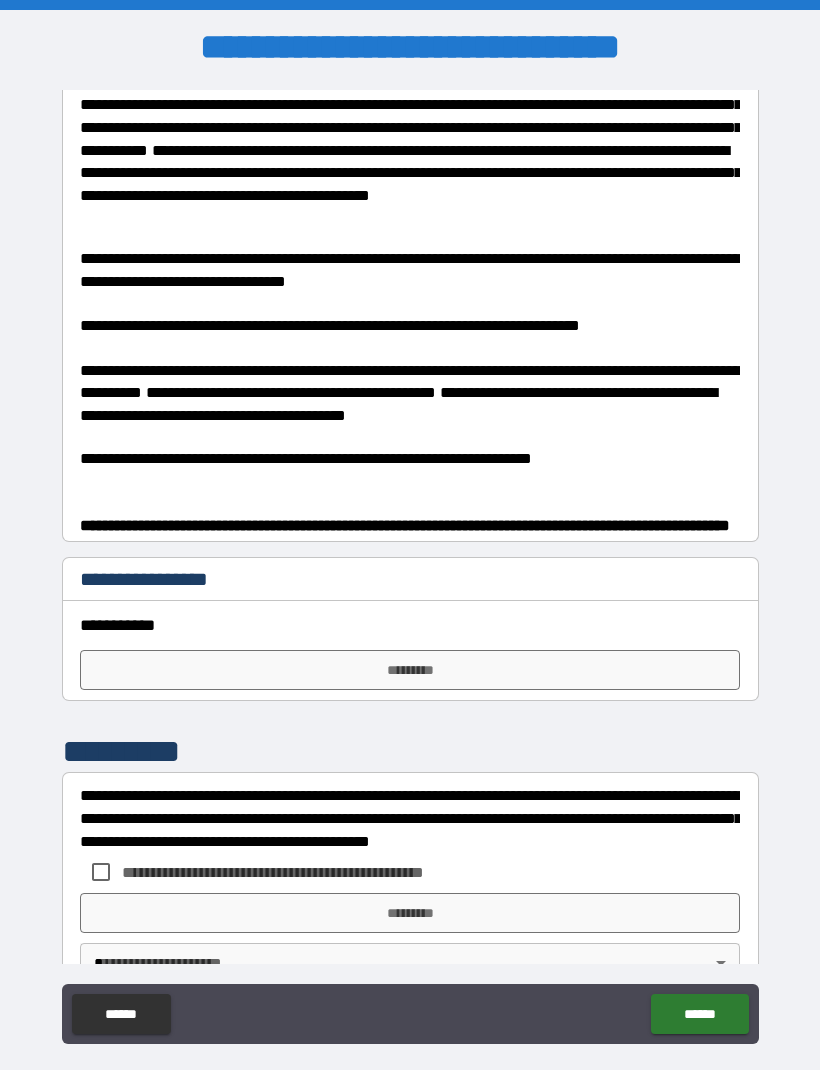 scroll, scrollTop: 770, scrollLeft: 0, axis: vertical 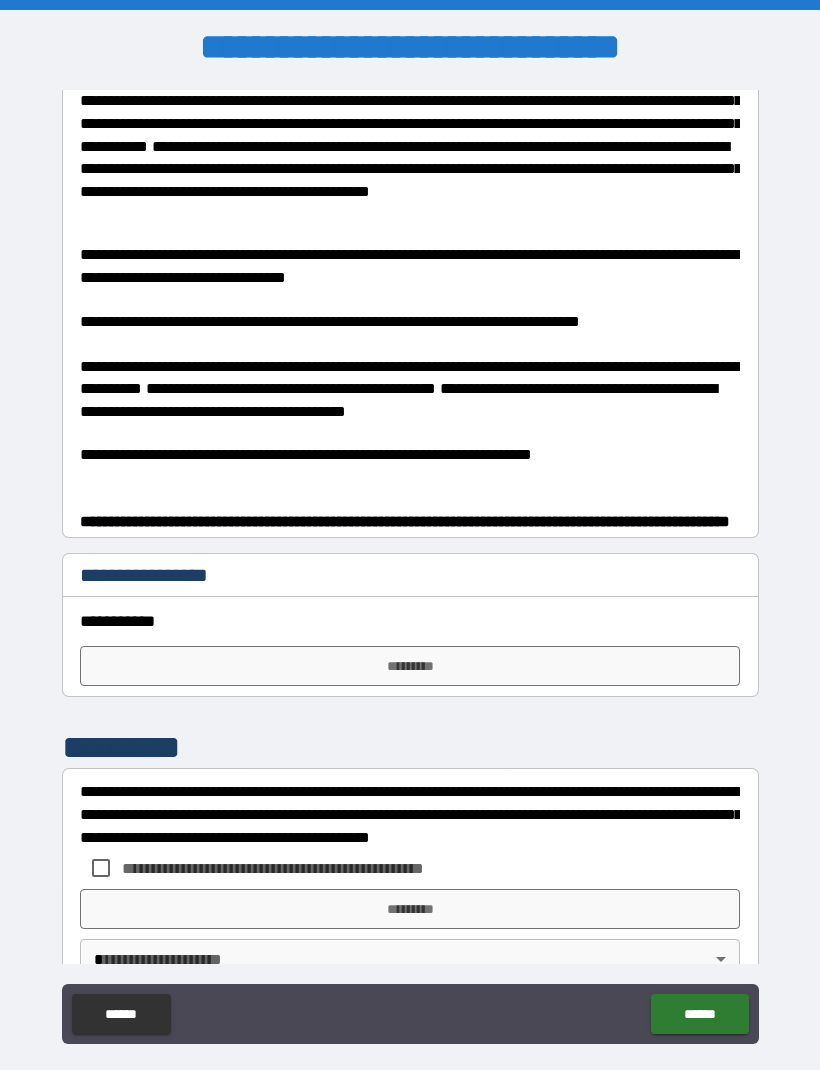 click on "*********" at bounding box center [410, 666] 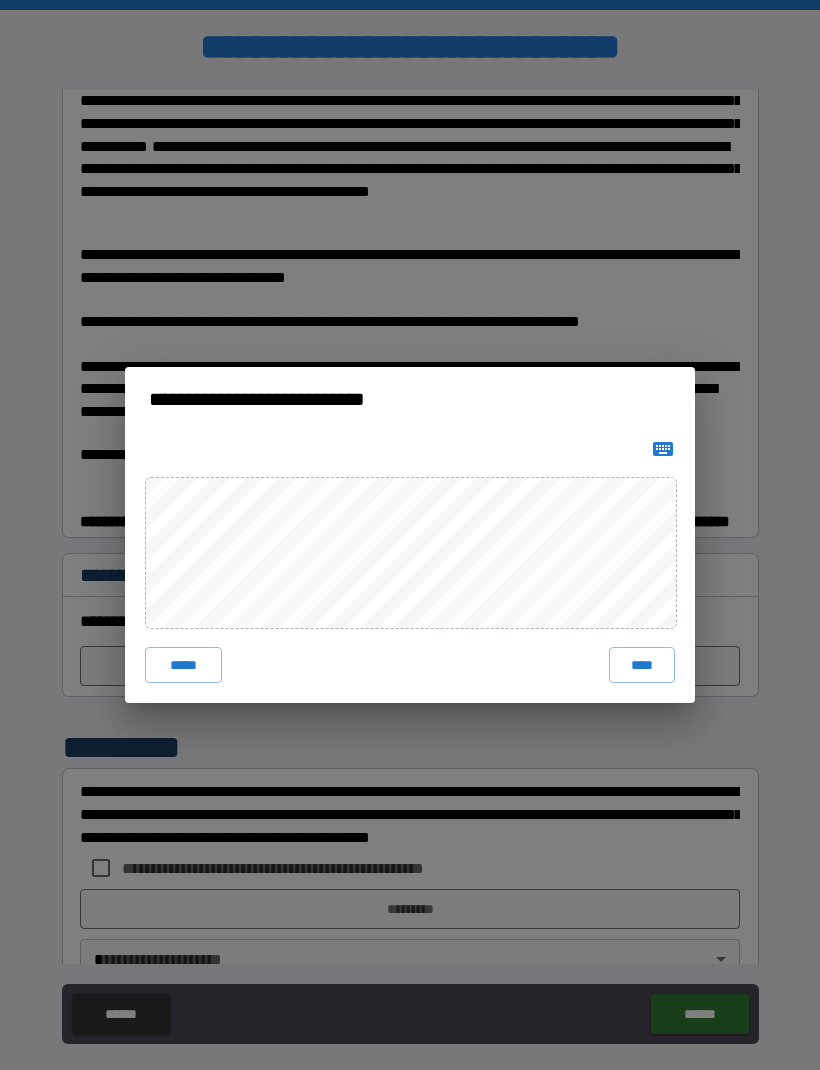 click on "*****" at bounding box center [183, 665] 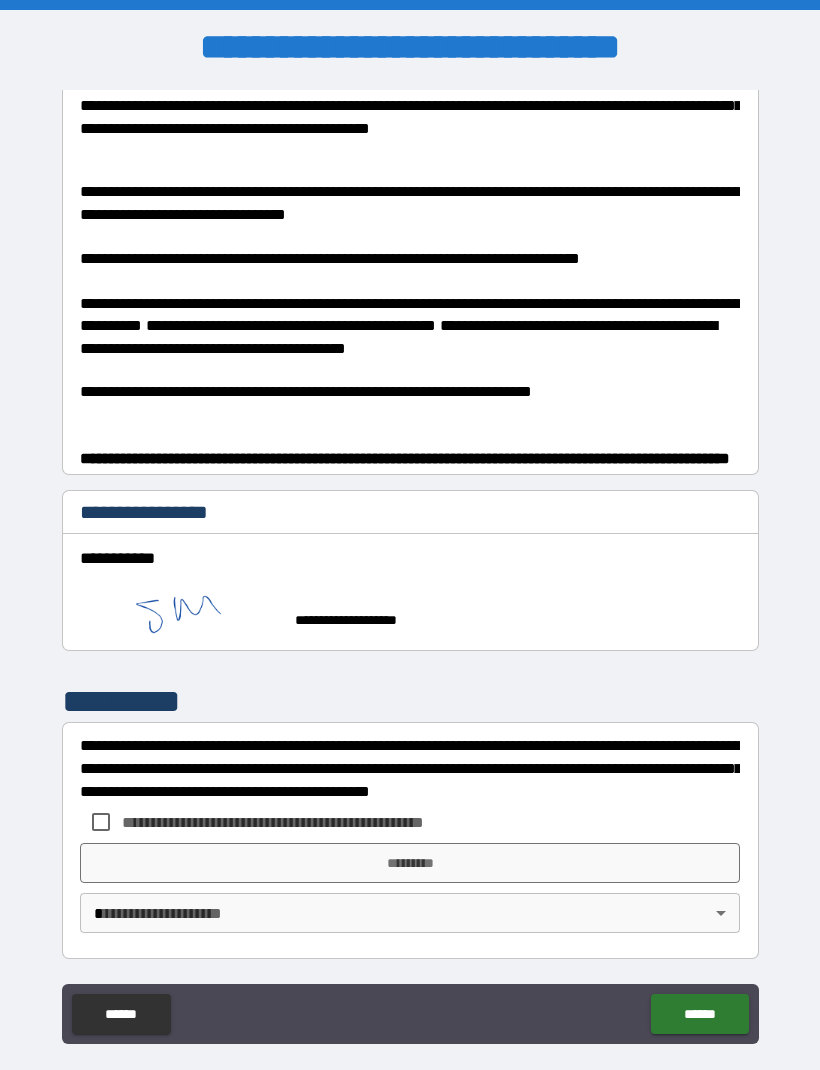 scroll, scrollTop: 847, scrollLeft: 0, axis: vertical 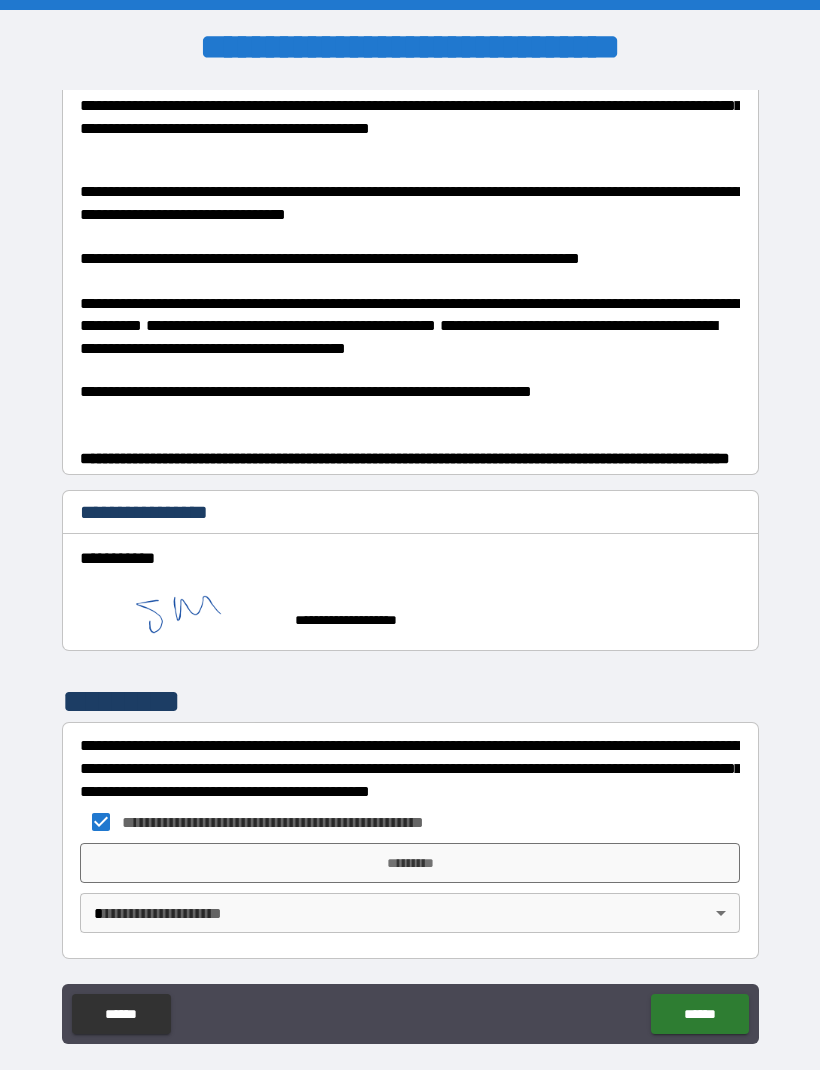 click on "**********" at bounding box center [410, 568] 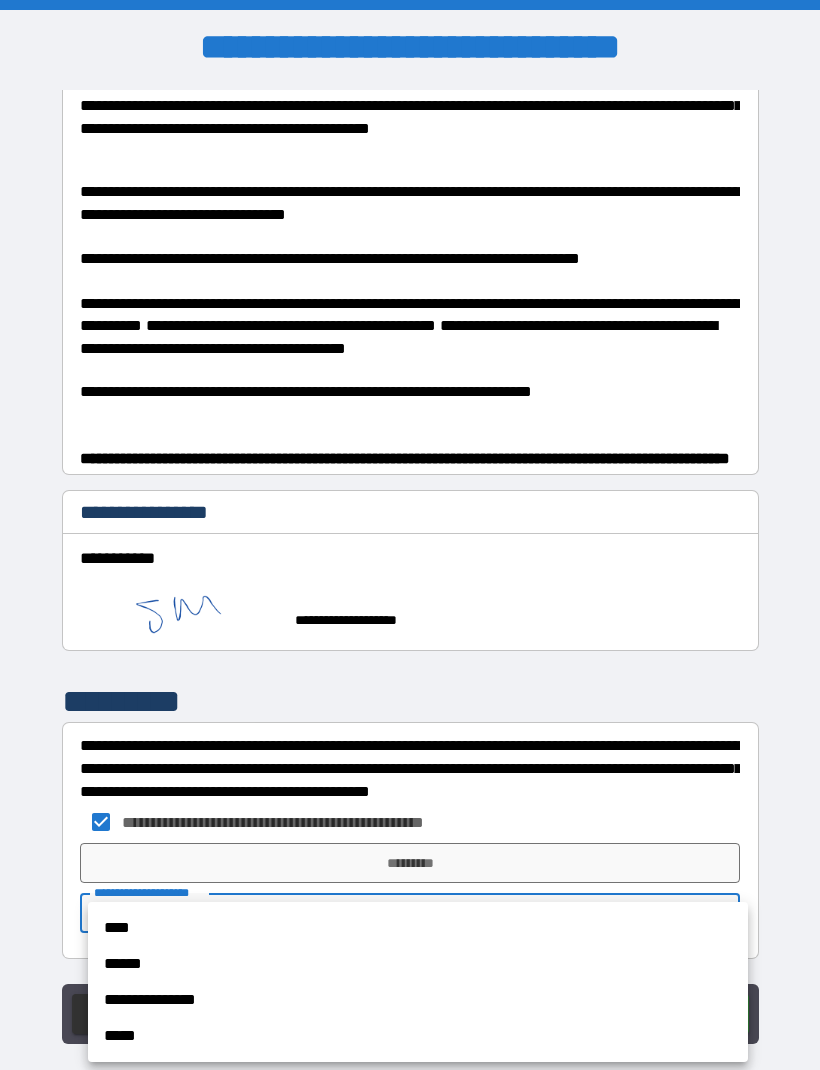 click on "****" at bounding box center (418, 928) 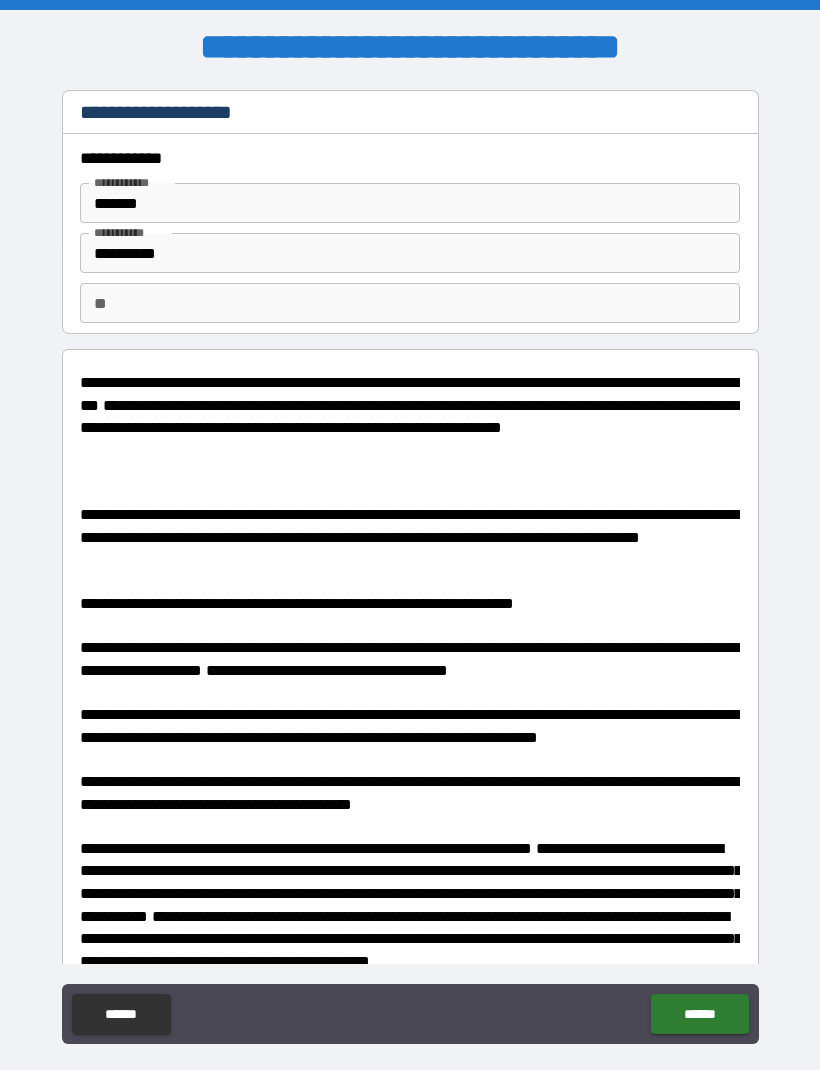 scroll, scrollTop: 0, scrollLeft: 0, axis: both 